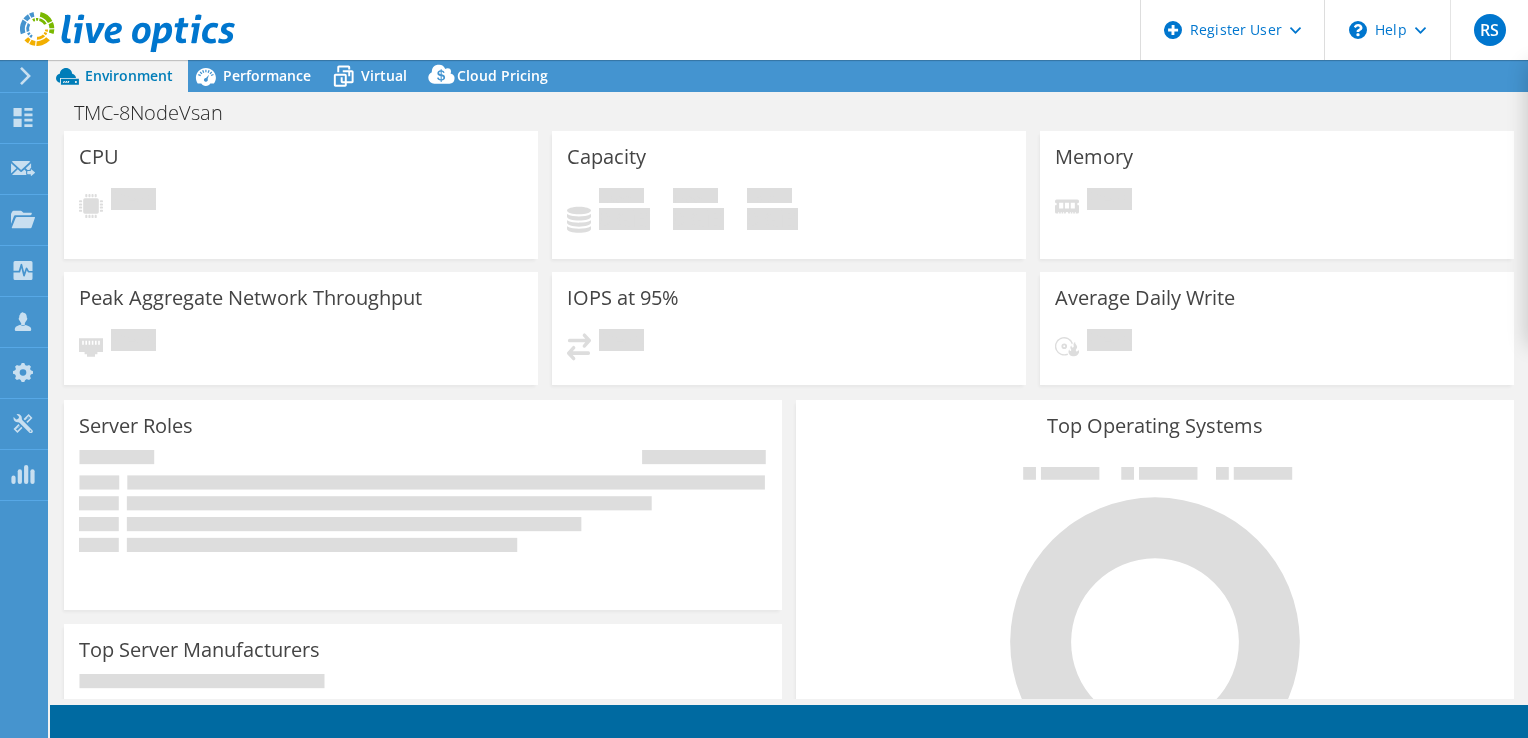 scroll, scrollTop: 0, scrollLeft: 0, axis: both 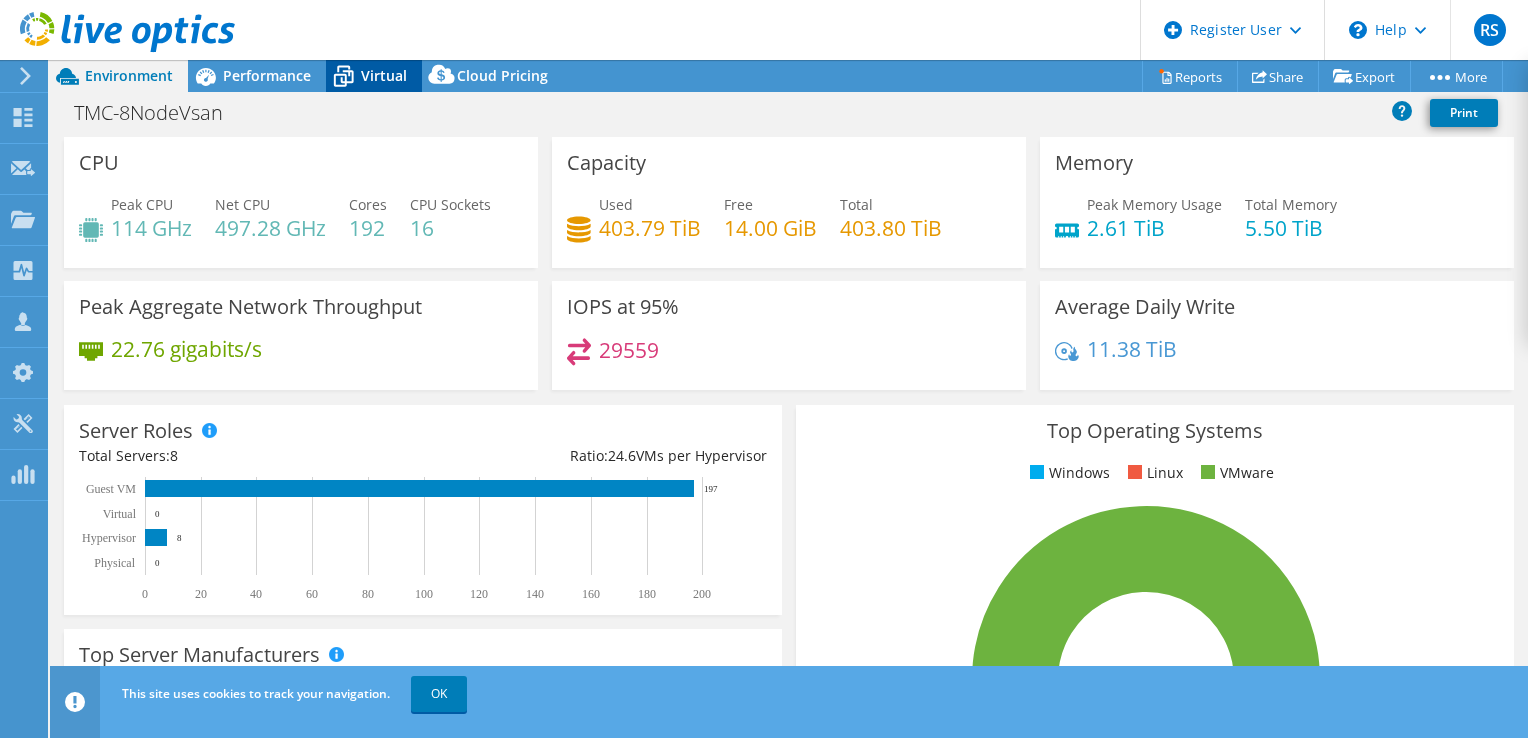 click 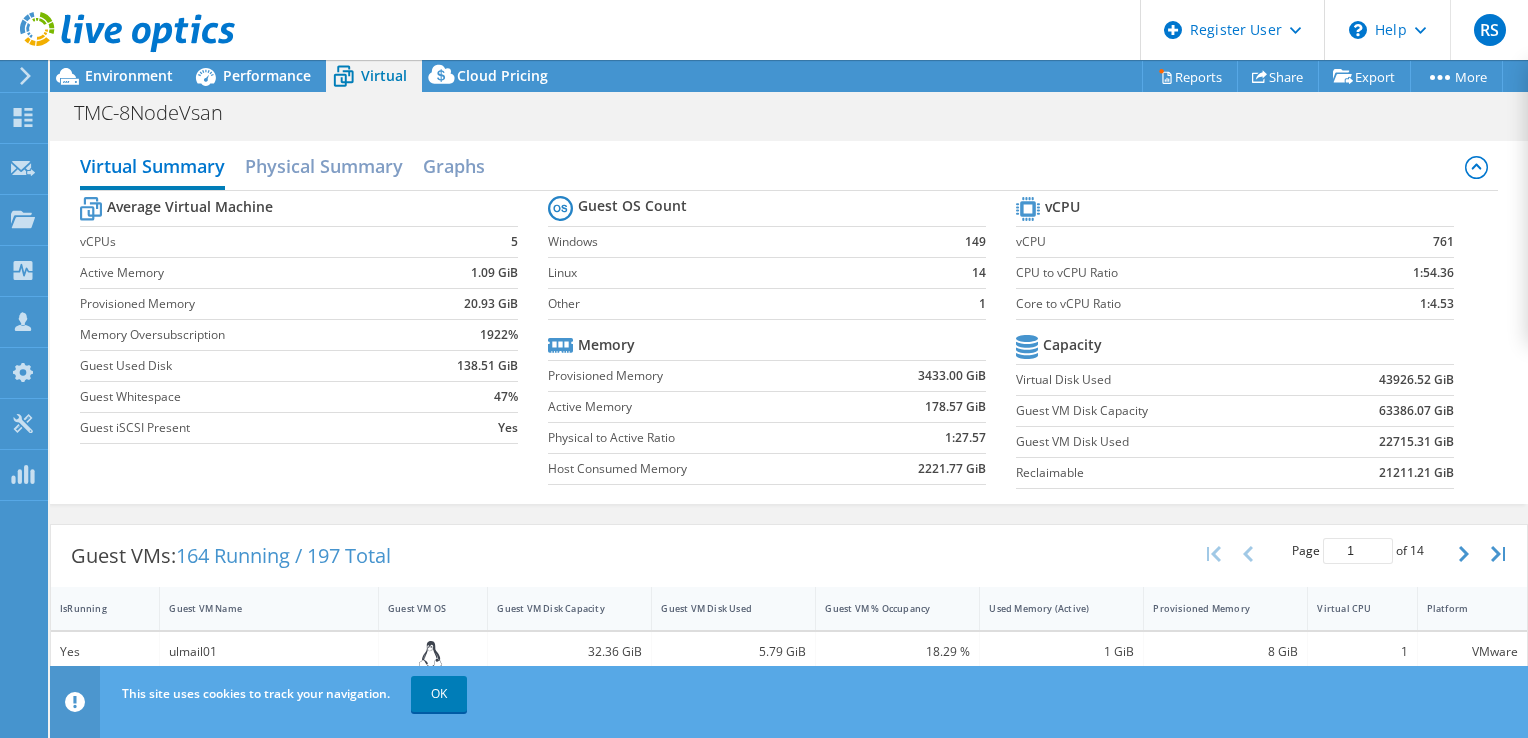 scroll, scrollTop: 308, scrollLeft: 0, axis: vertical 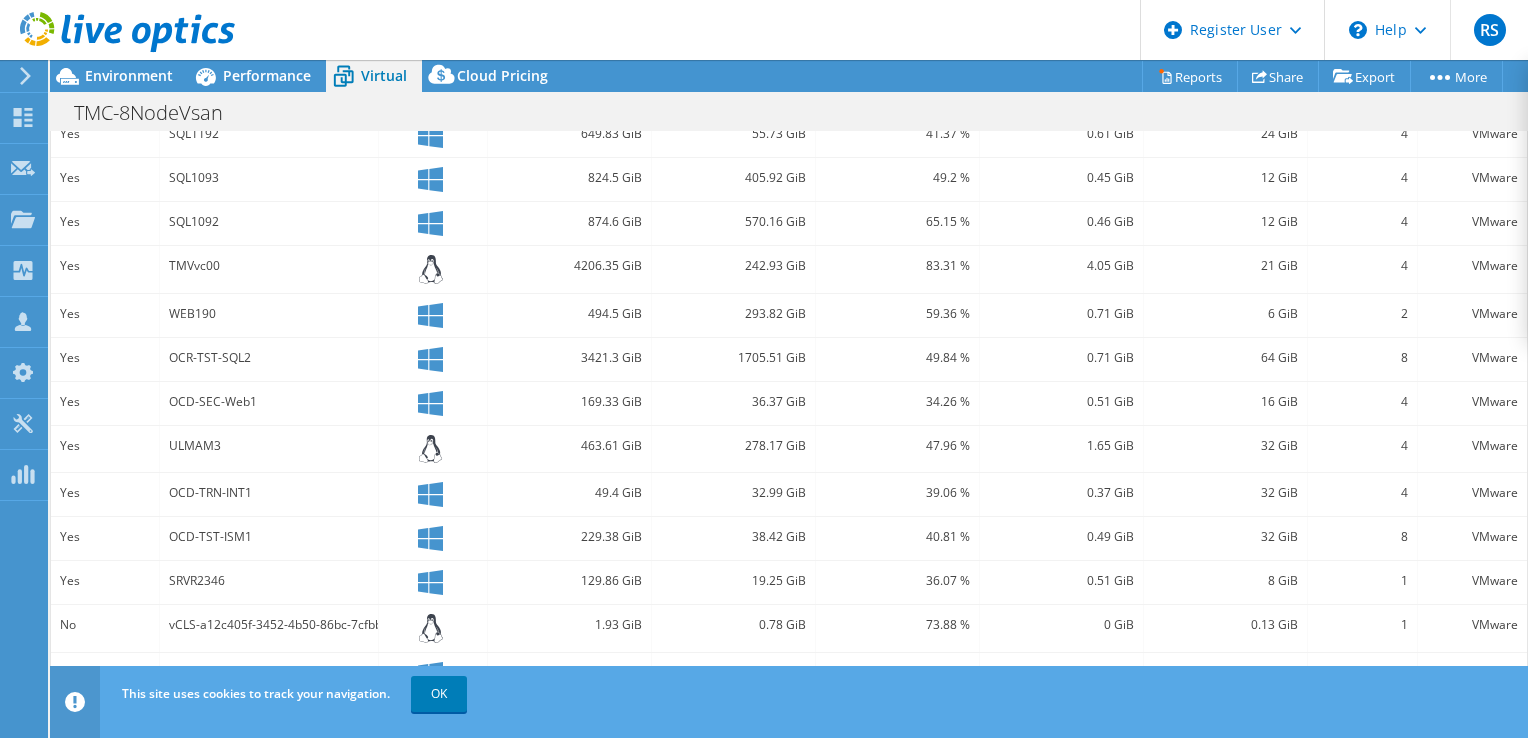 click 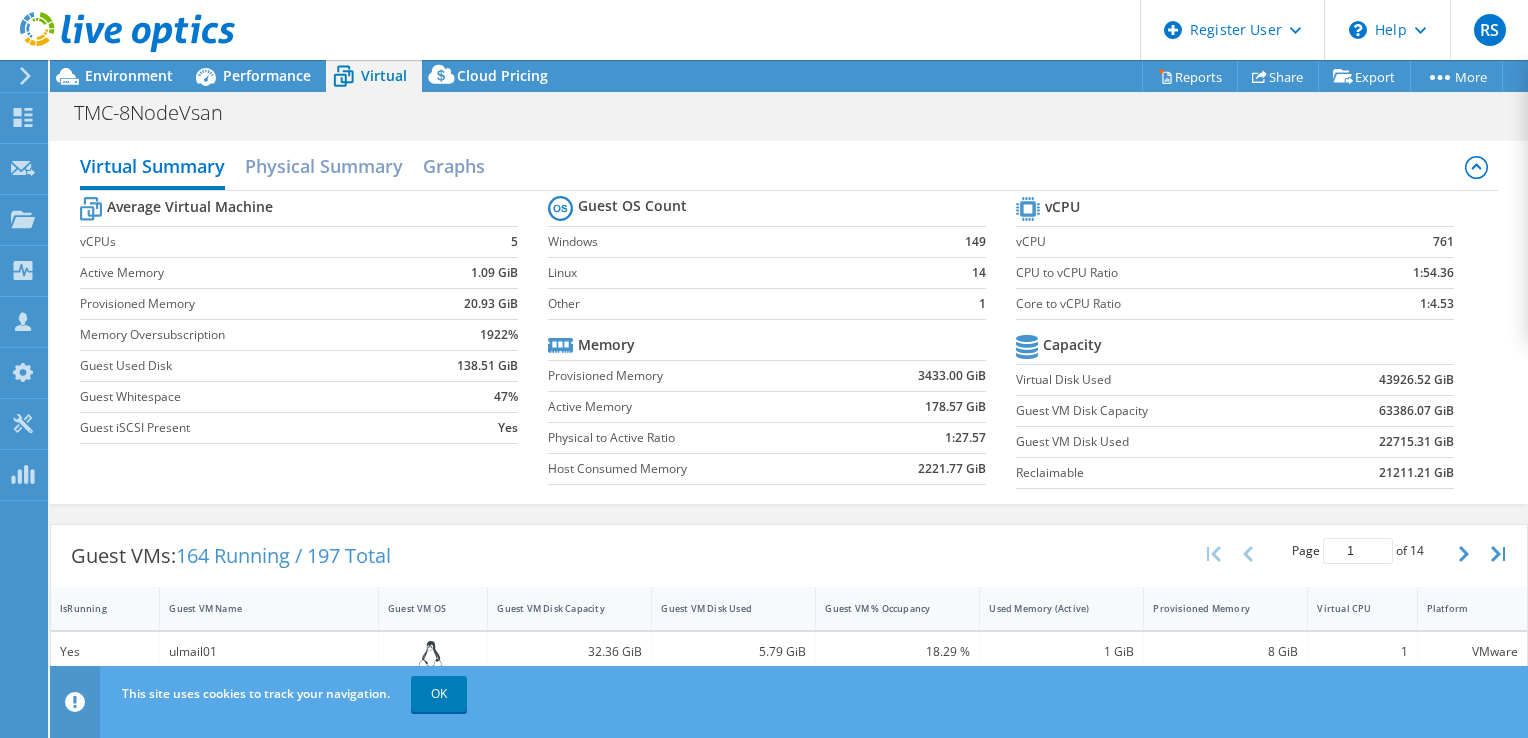 scroll, scrollTop: 4, scrollLeft: 0, axis: vertical 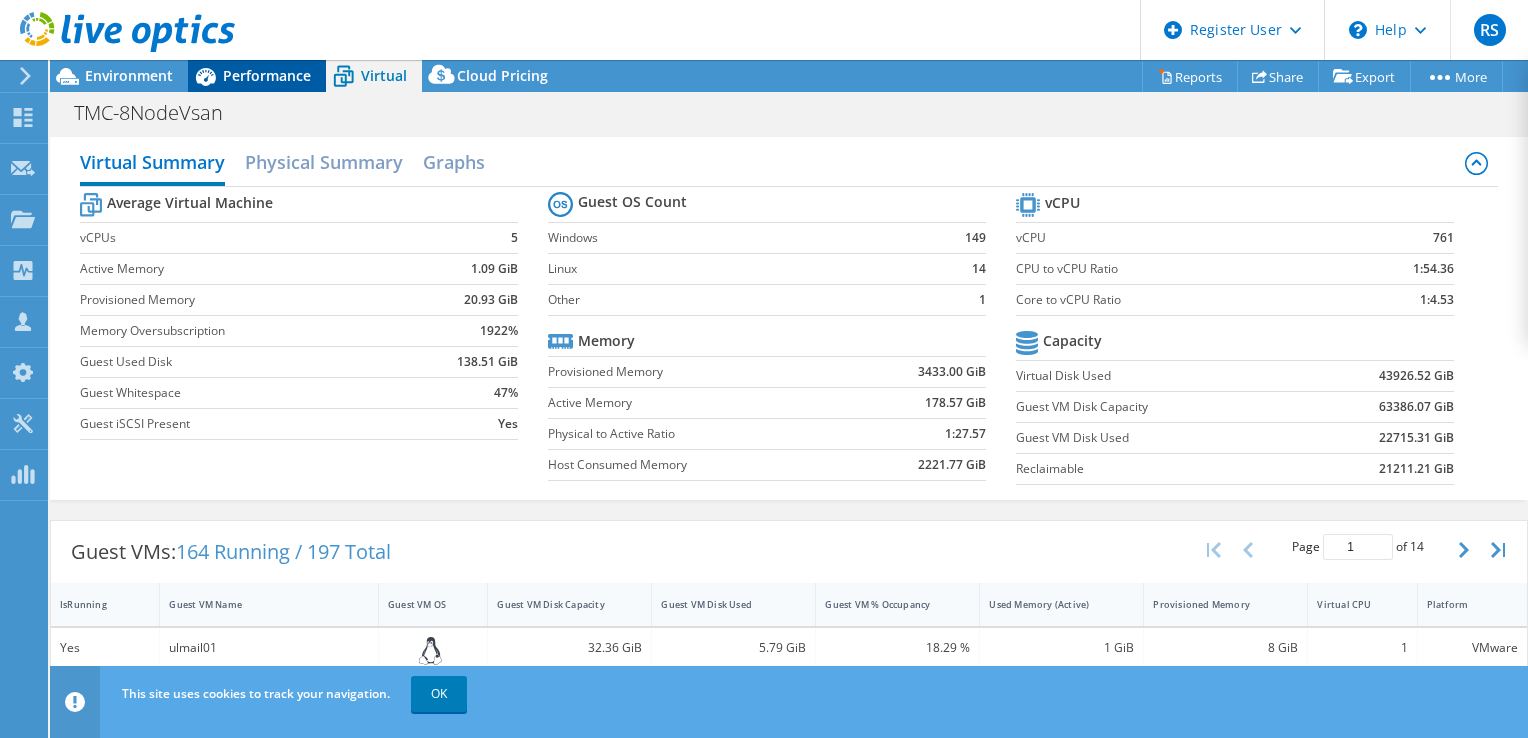 click on "Performance" at bounding box center (267, 75) 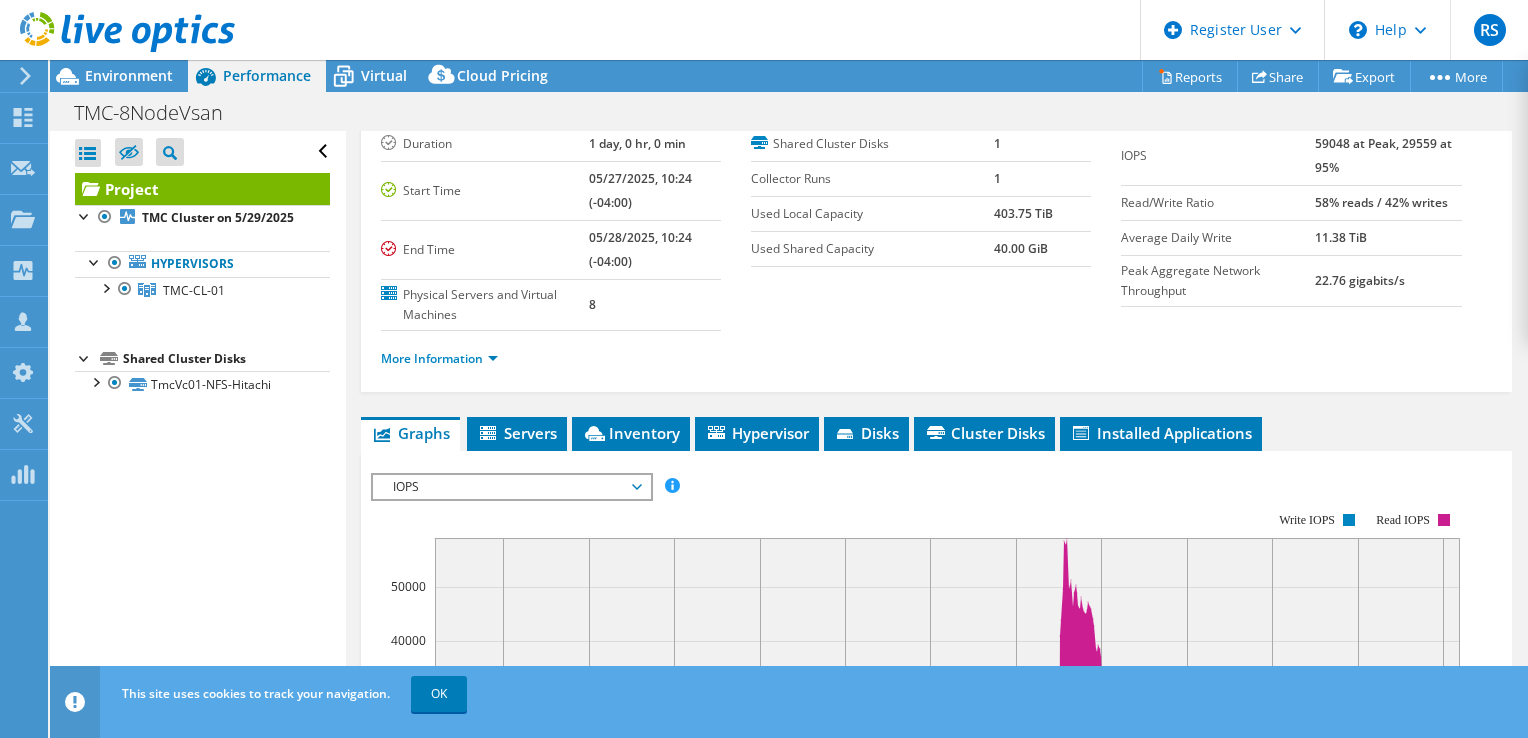 scroll, scrollTop: 0, scrollLeft: 0, axis: both 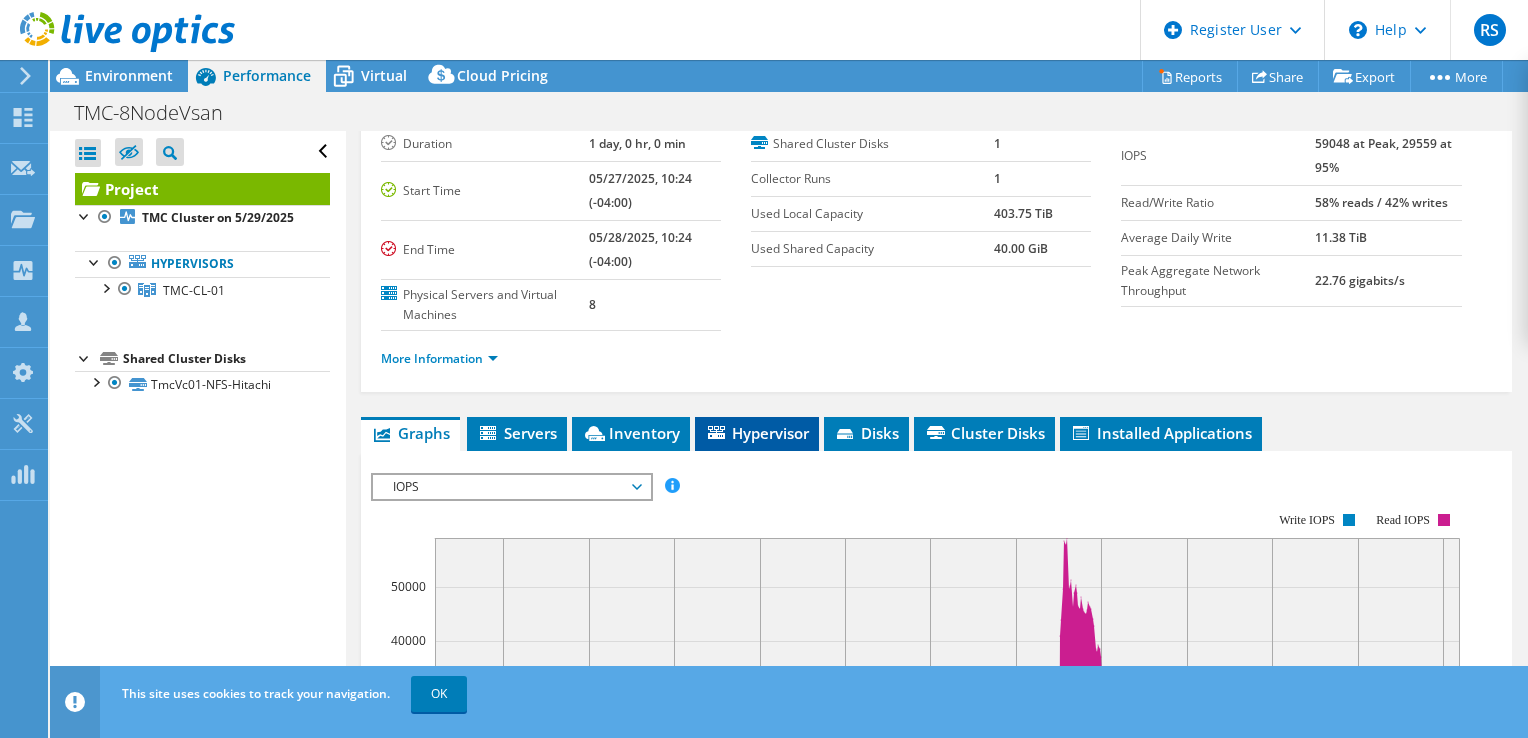 click 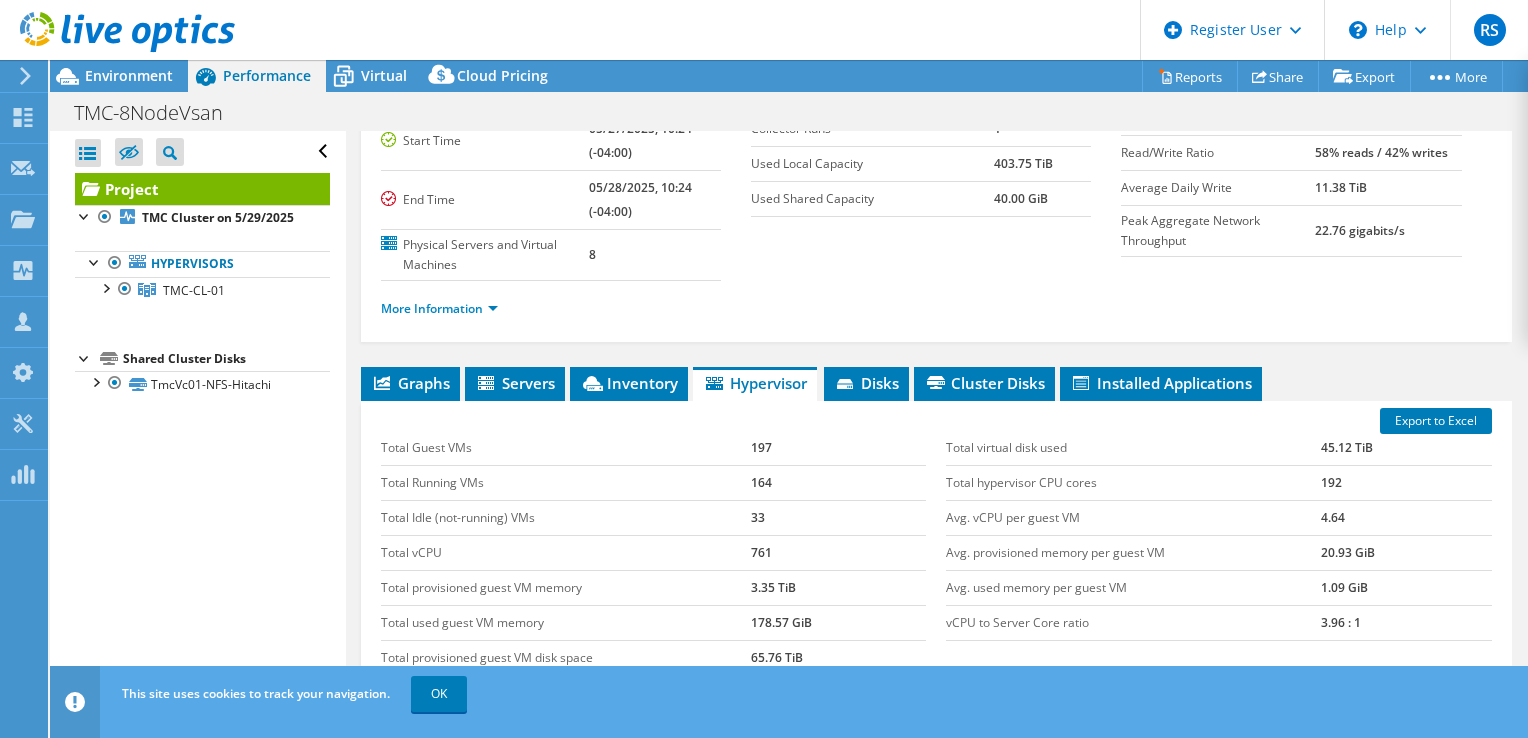 scroll, scrollTop: 0, scrollLeft: 0, axis: both 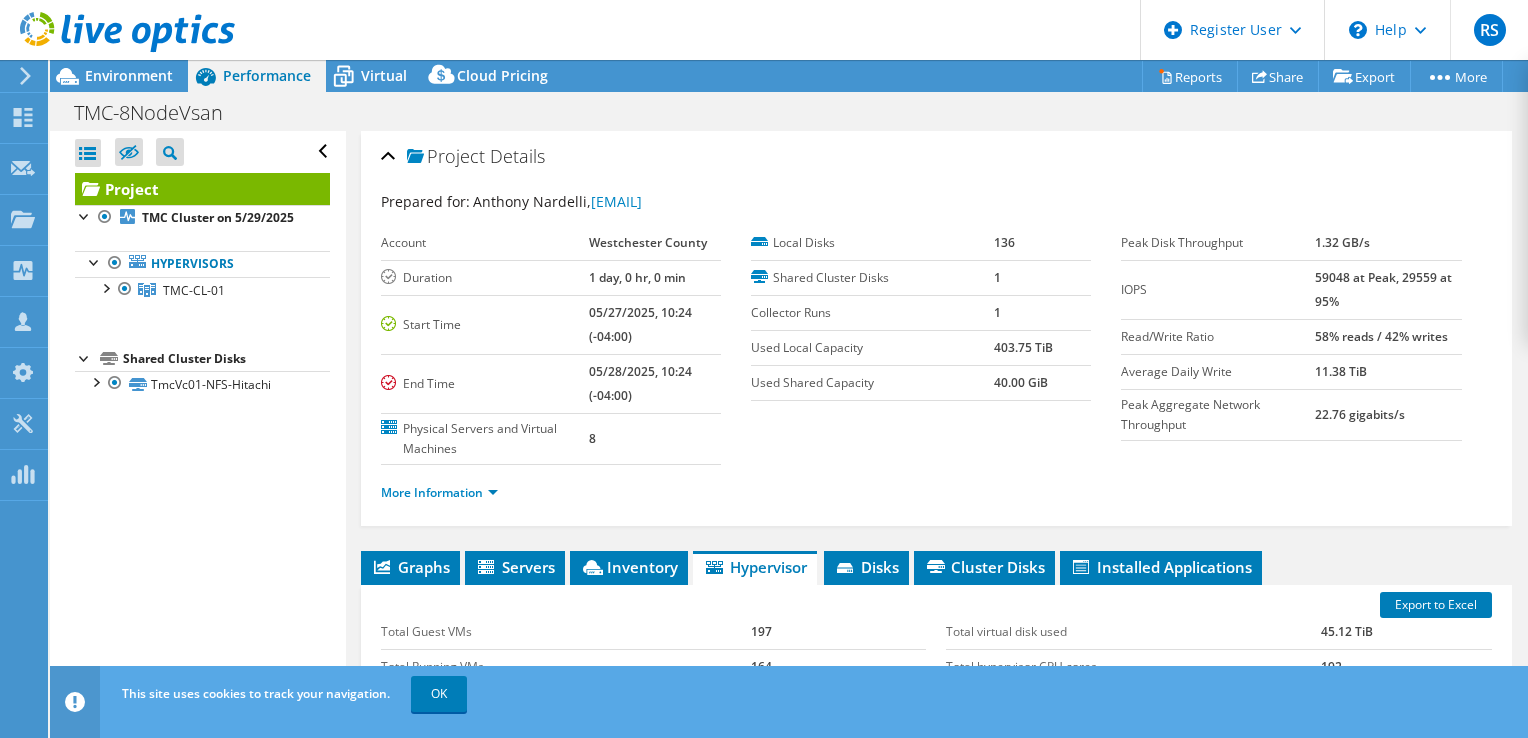 click on "Project
Details
Prepared for:
[FIRST] [LAST], [EMAIL]
Account
[COUNTY]
Duration
1 day, 0 hr, 0 min
Start Time
05/27/2025, 10:24 (-04:00)
End Time
05/28/2025, 10:24 (-04:00)
8" at bounding box center (936, 608) 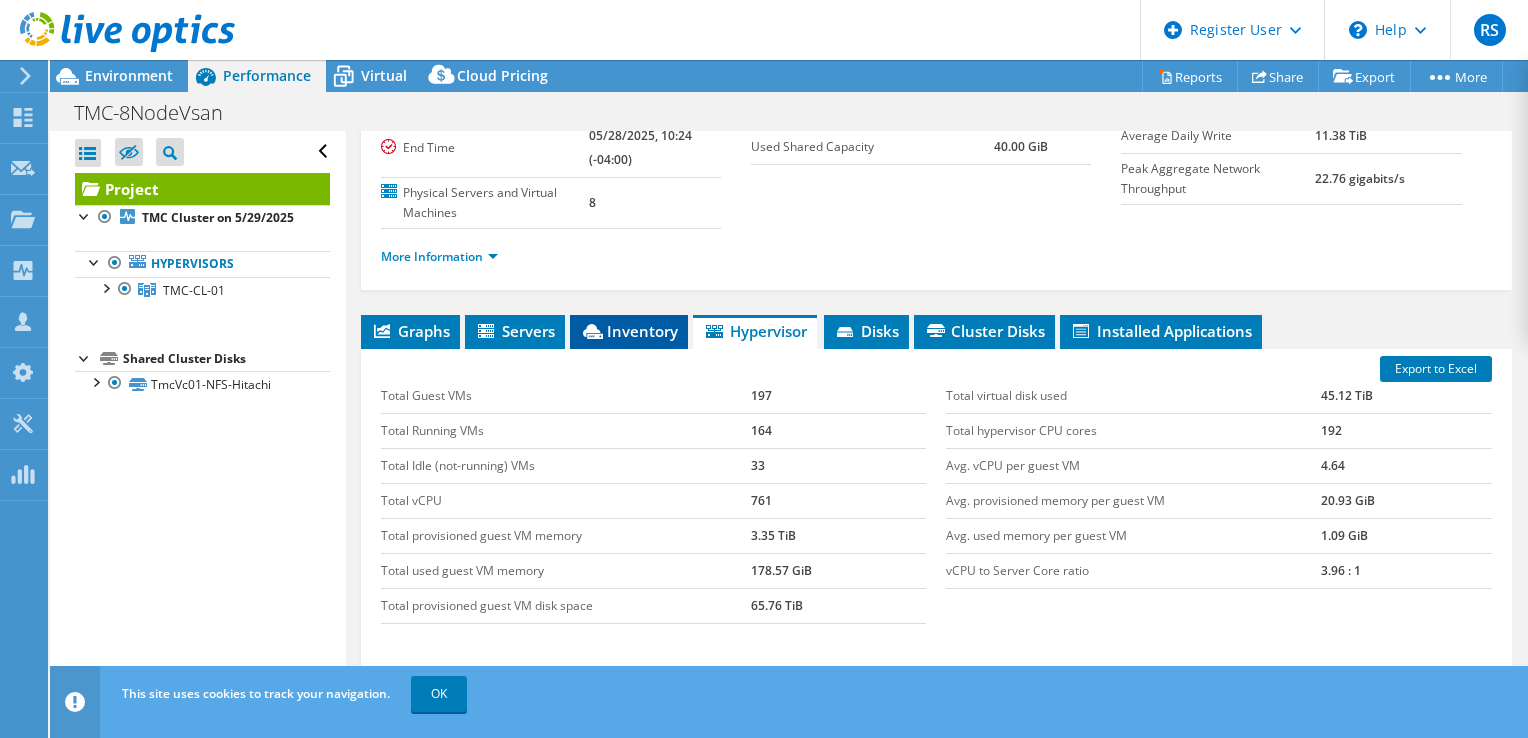 click on "Inventory" at bounding box center (629, 332) 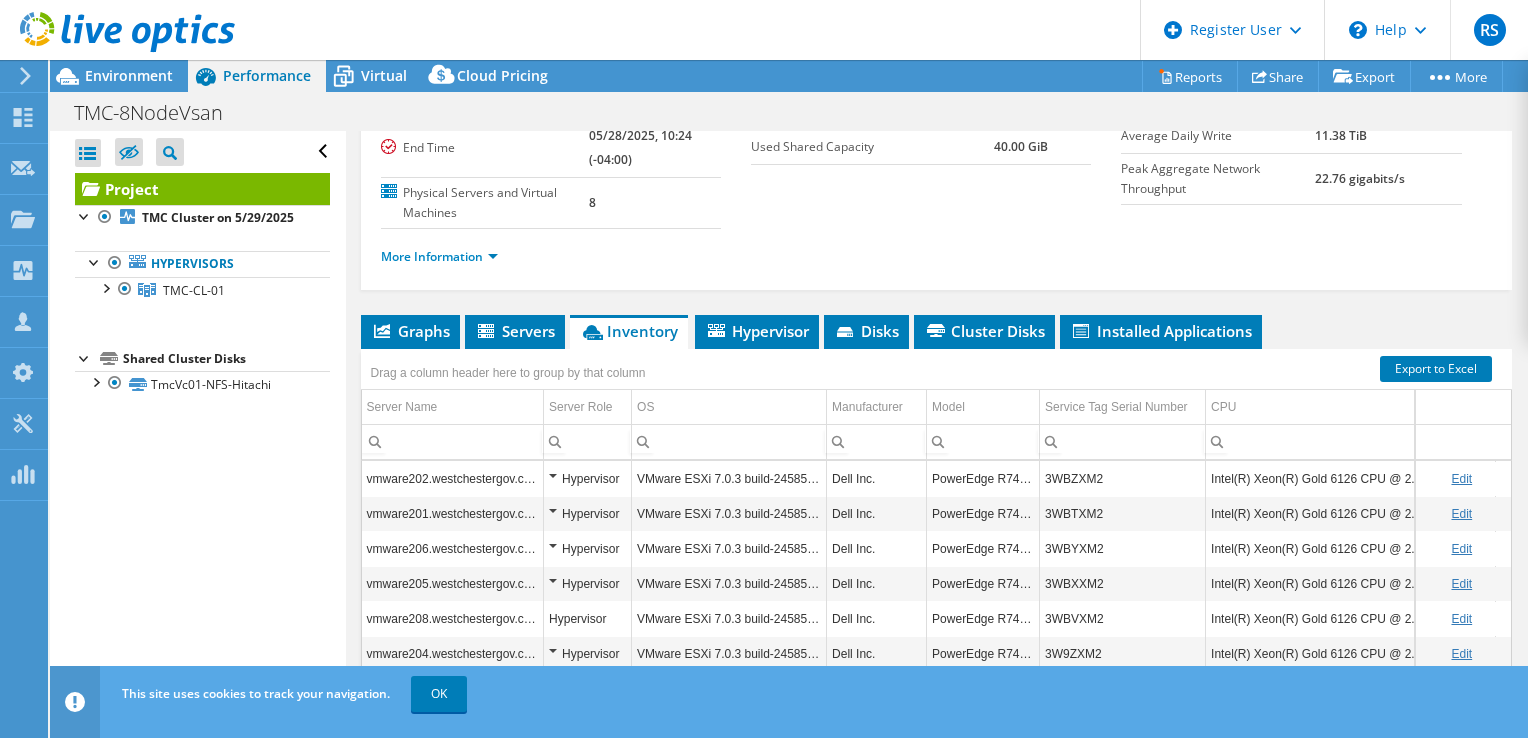 scroll, scrollTop: 7, scrollLeft: 0, axis: vertical 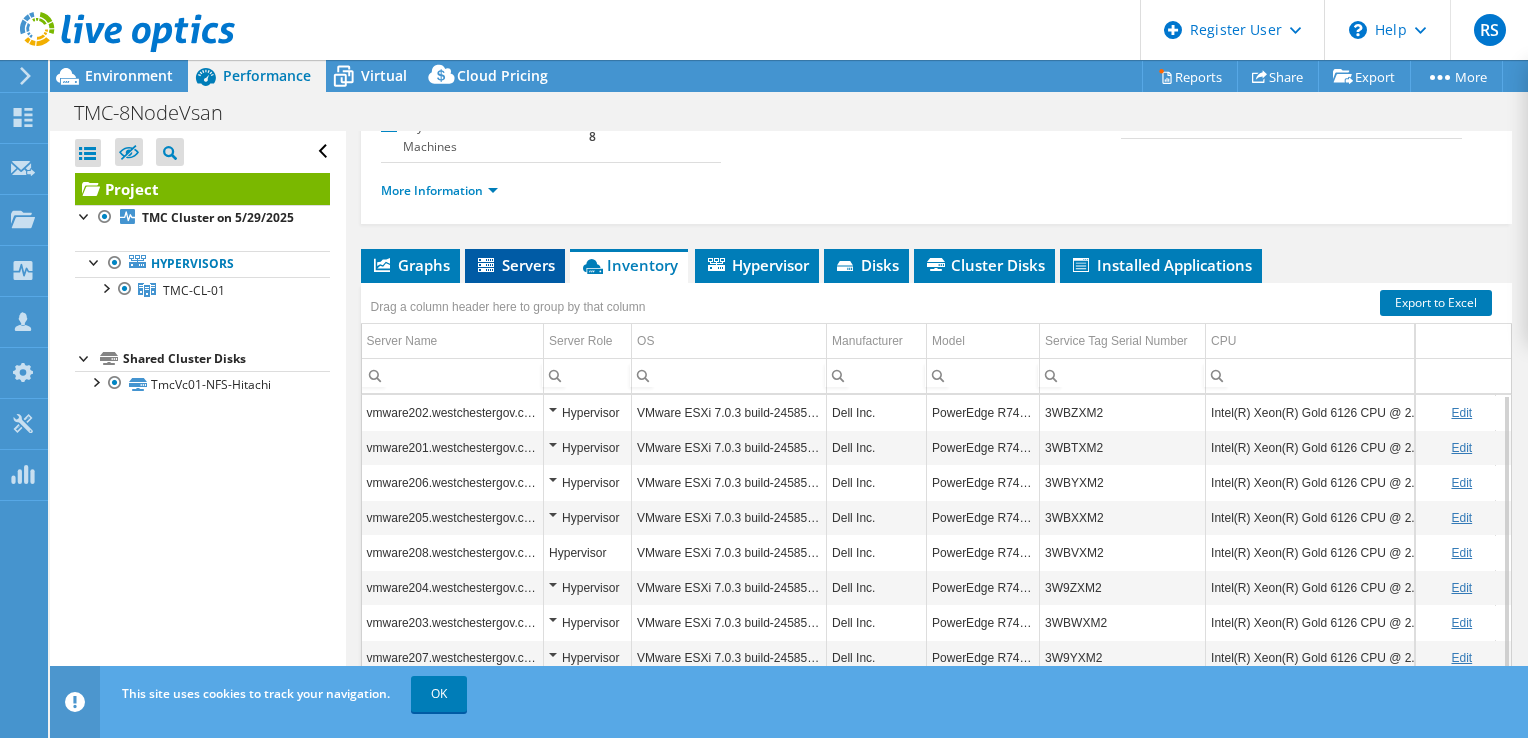click on "Servers" at bounding box center [515, 266] 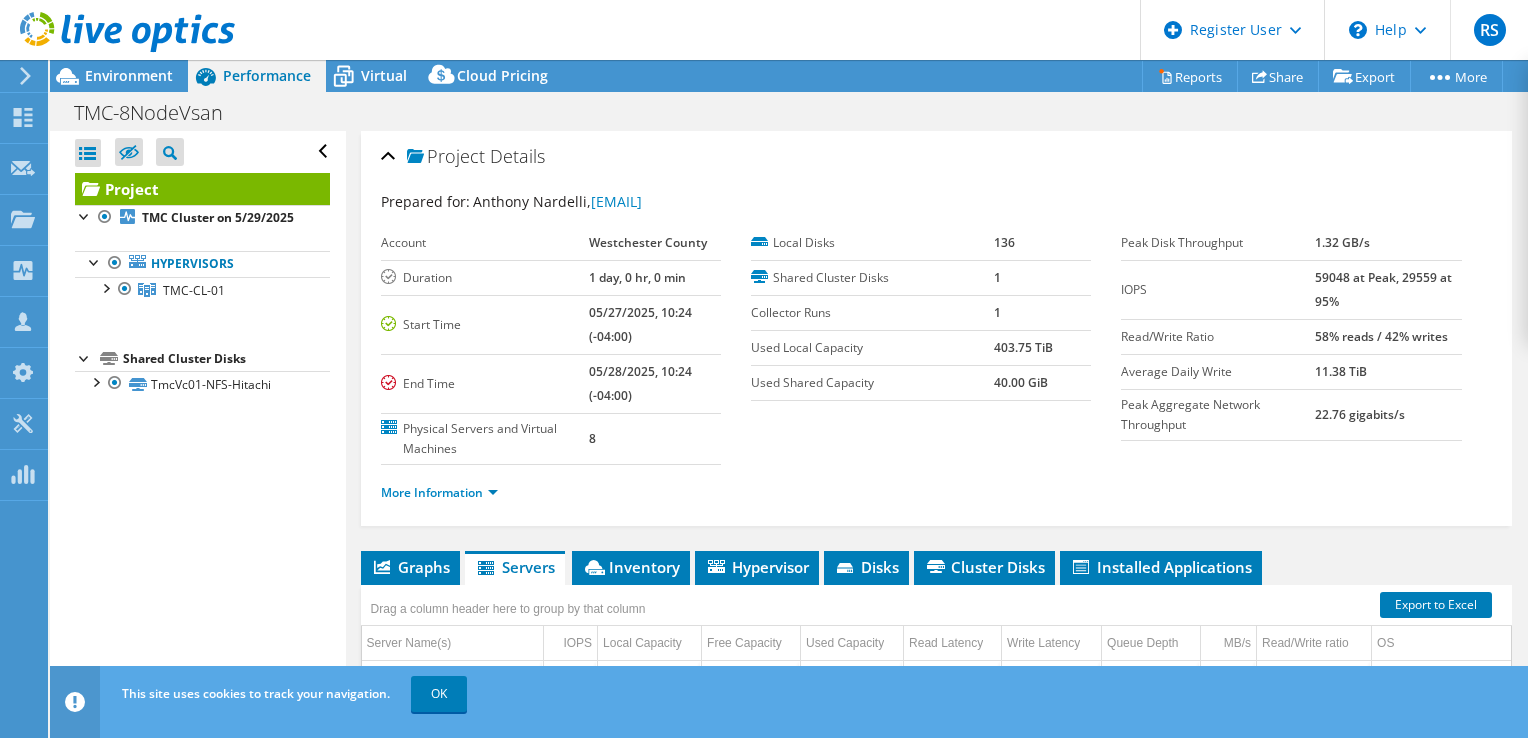 scroll, scrollTop: 0, scrollLeft: 0, axis: both 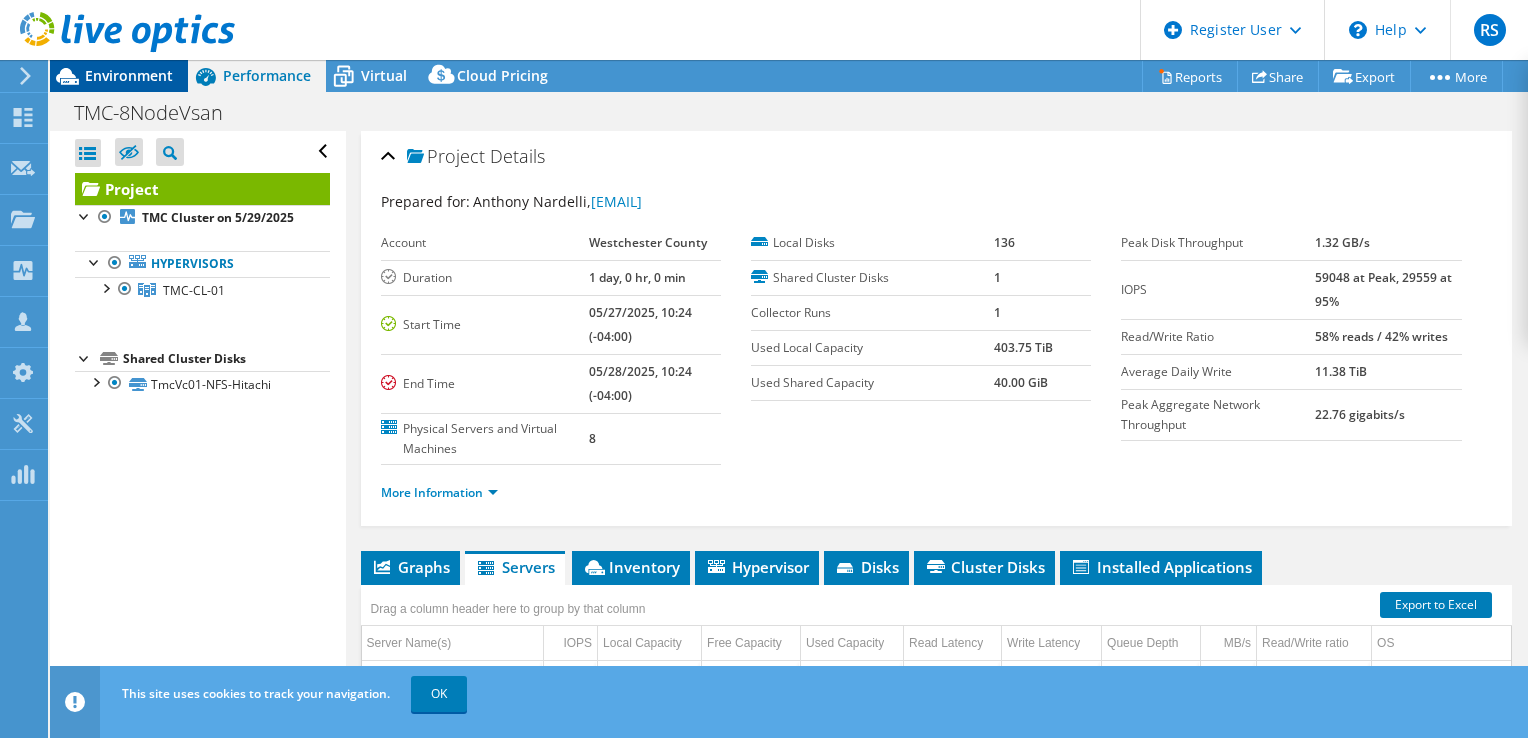 click on "Environment" at bounding box center [129, 75] 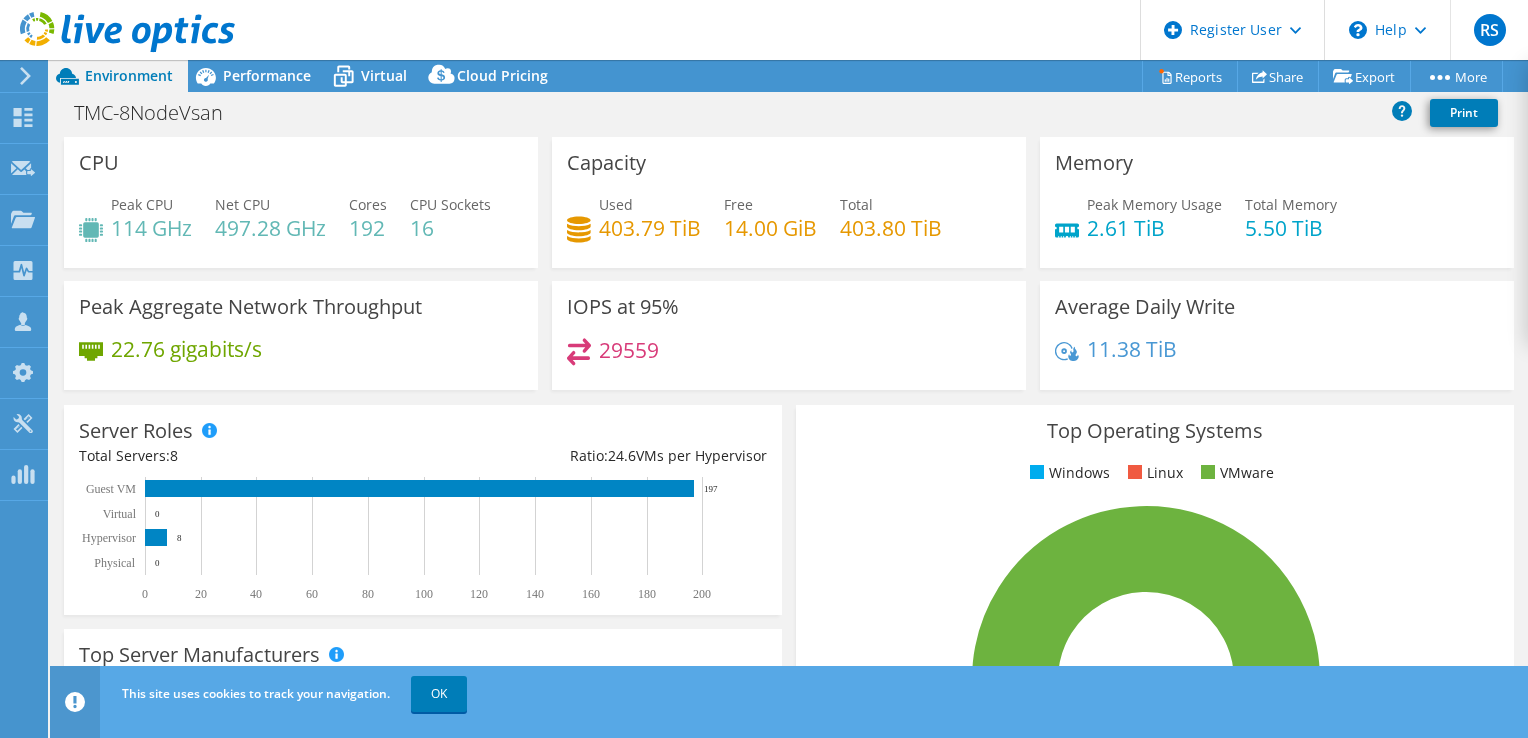 scroll, scrollTop: 0, scrollLeft: 0, axis: both 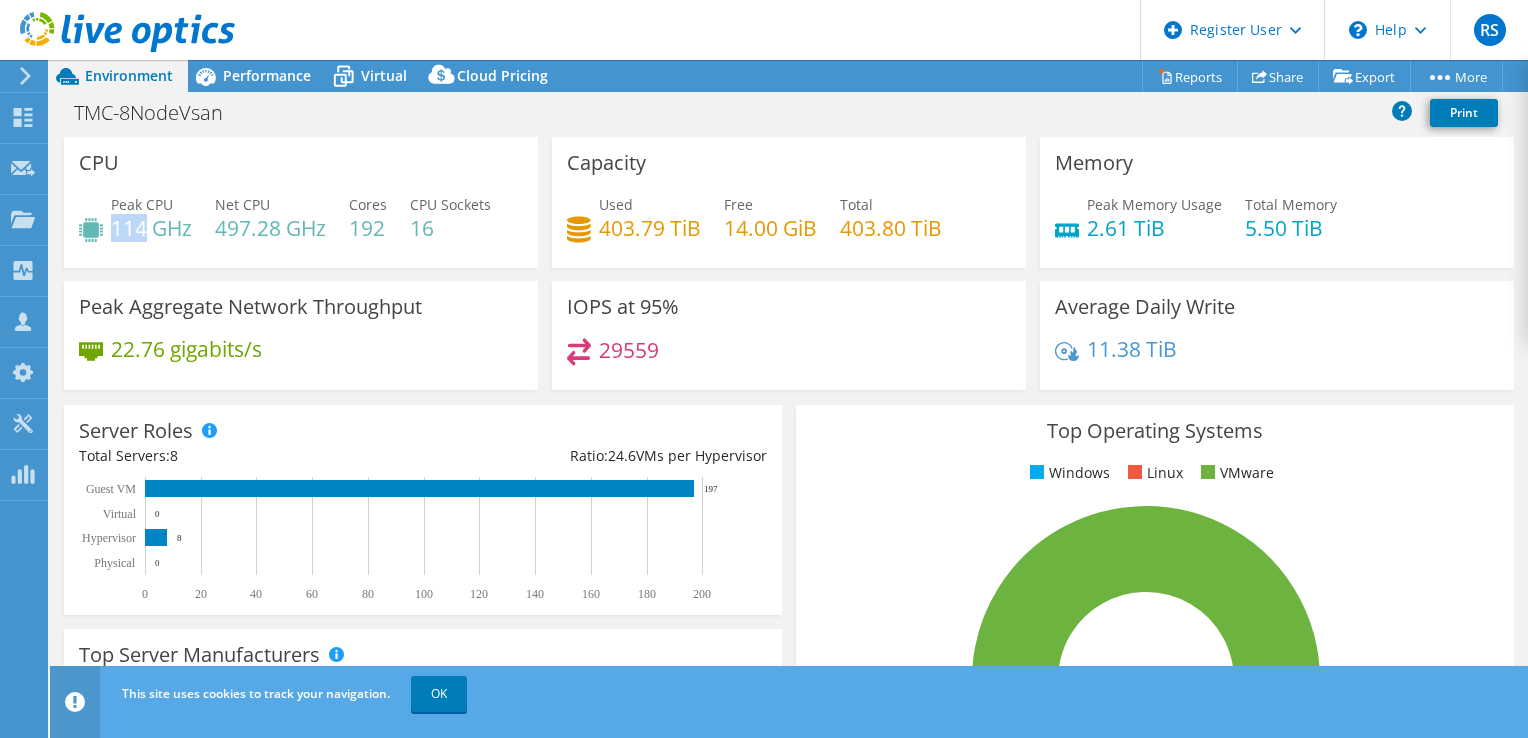 click on "114 GHz" at bounding box center [151, 228] 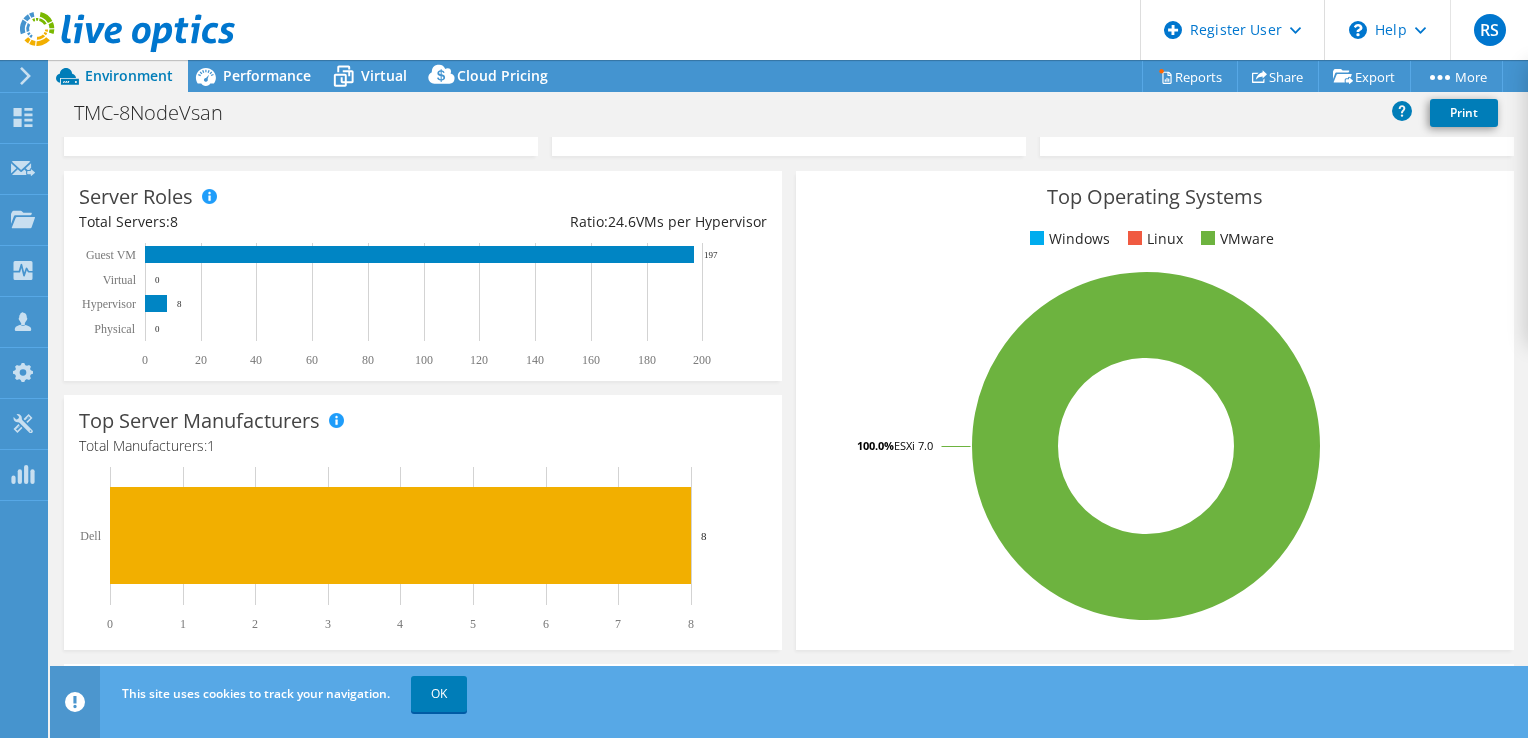 scroll, scrollTop: 235, scrollLeft: 0, axis: vertical 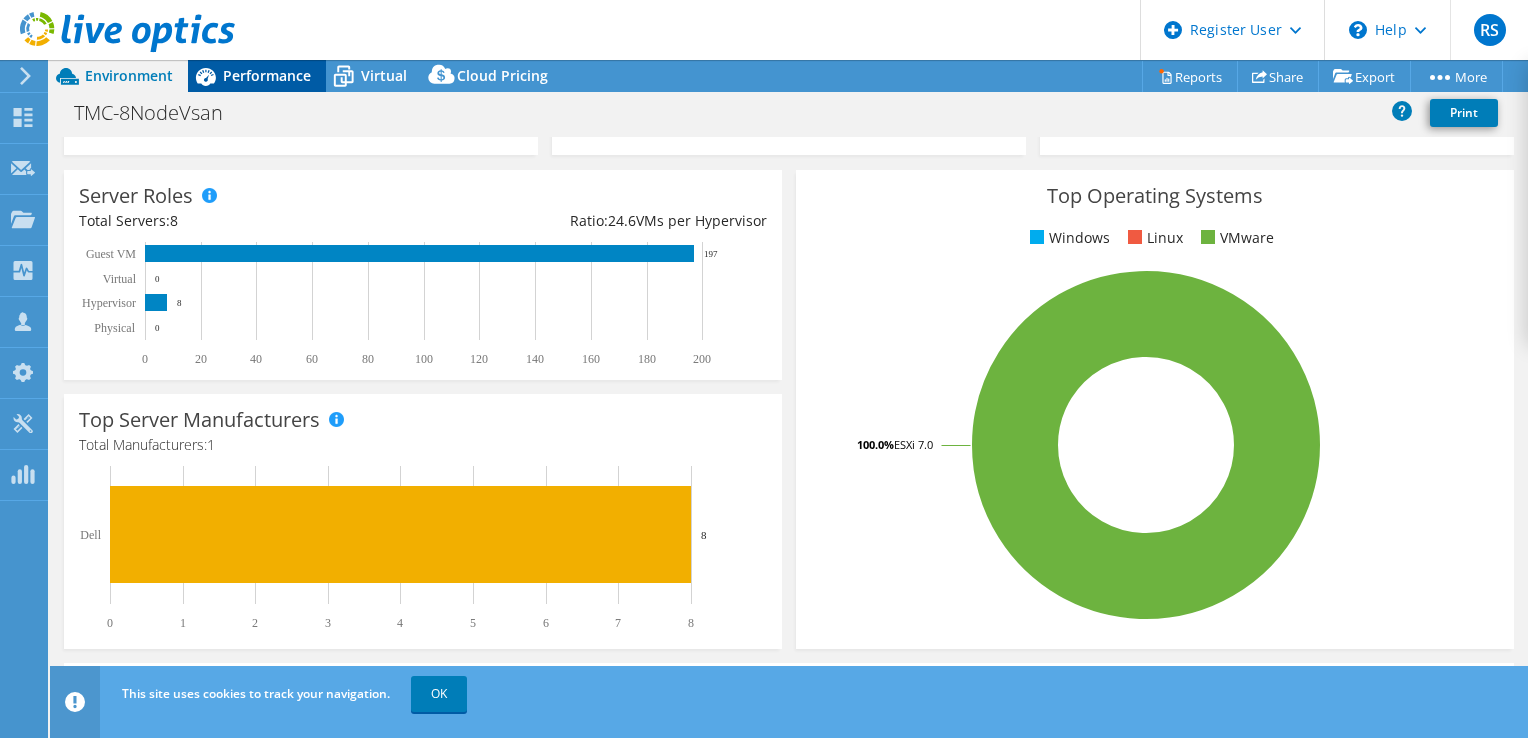 click on "Performance" at bounding box center [257, 76] 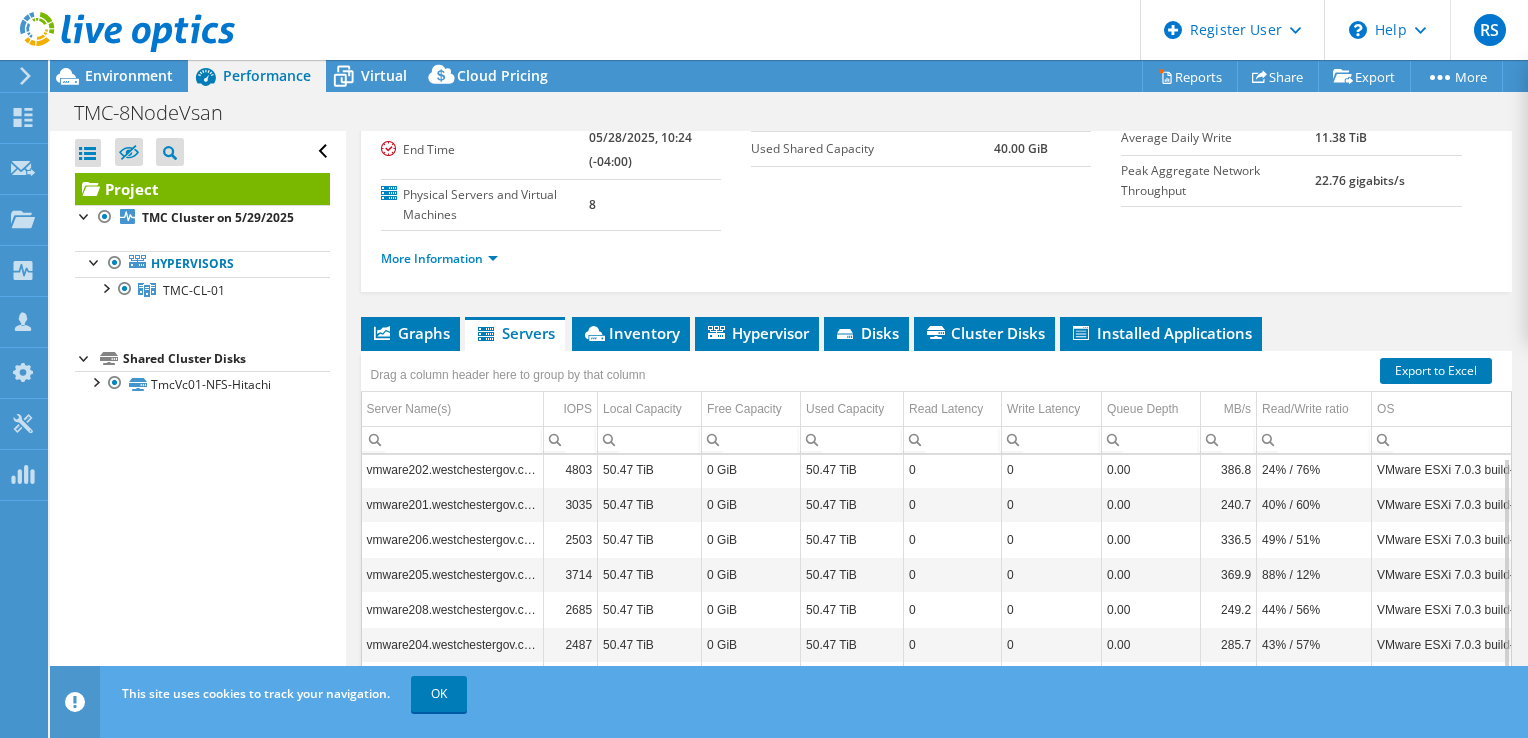 scroll, scrollTop: 236, scrollLeft: 0, axis: vertical 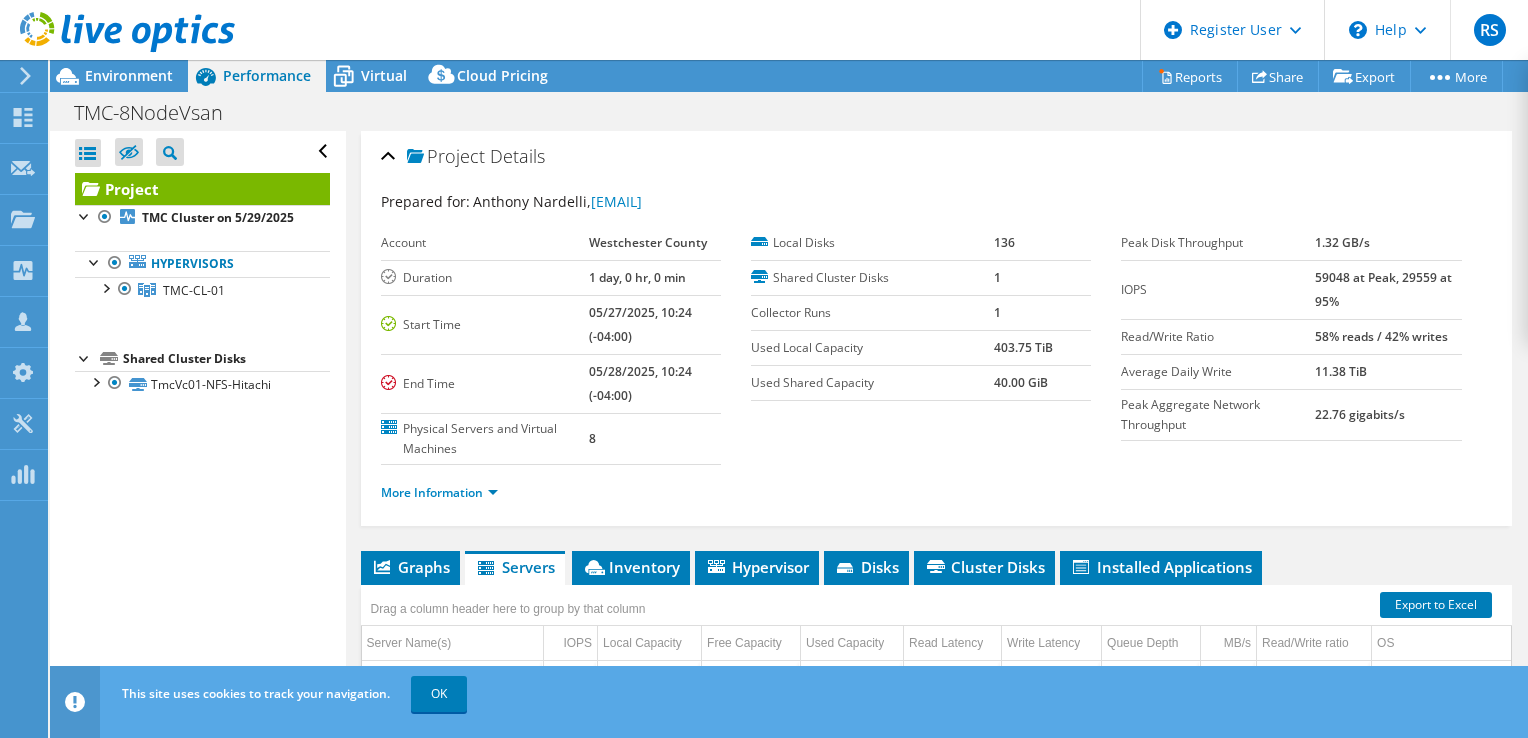 click on "Project
Details
Prepared for:
[FIRST] [LAST], [EMAIL]
Account
[COUNTY]
Duration
1 day, 0 hr, 0 min
Start Time
05/27/2025, 10:24 (-04:00)
End Time
05/28/2025, 10:24 (-04:00)
8" at bounding box center (936, 608) 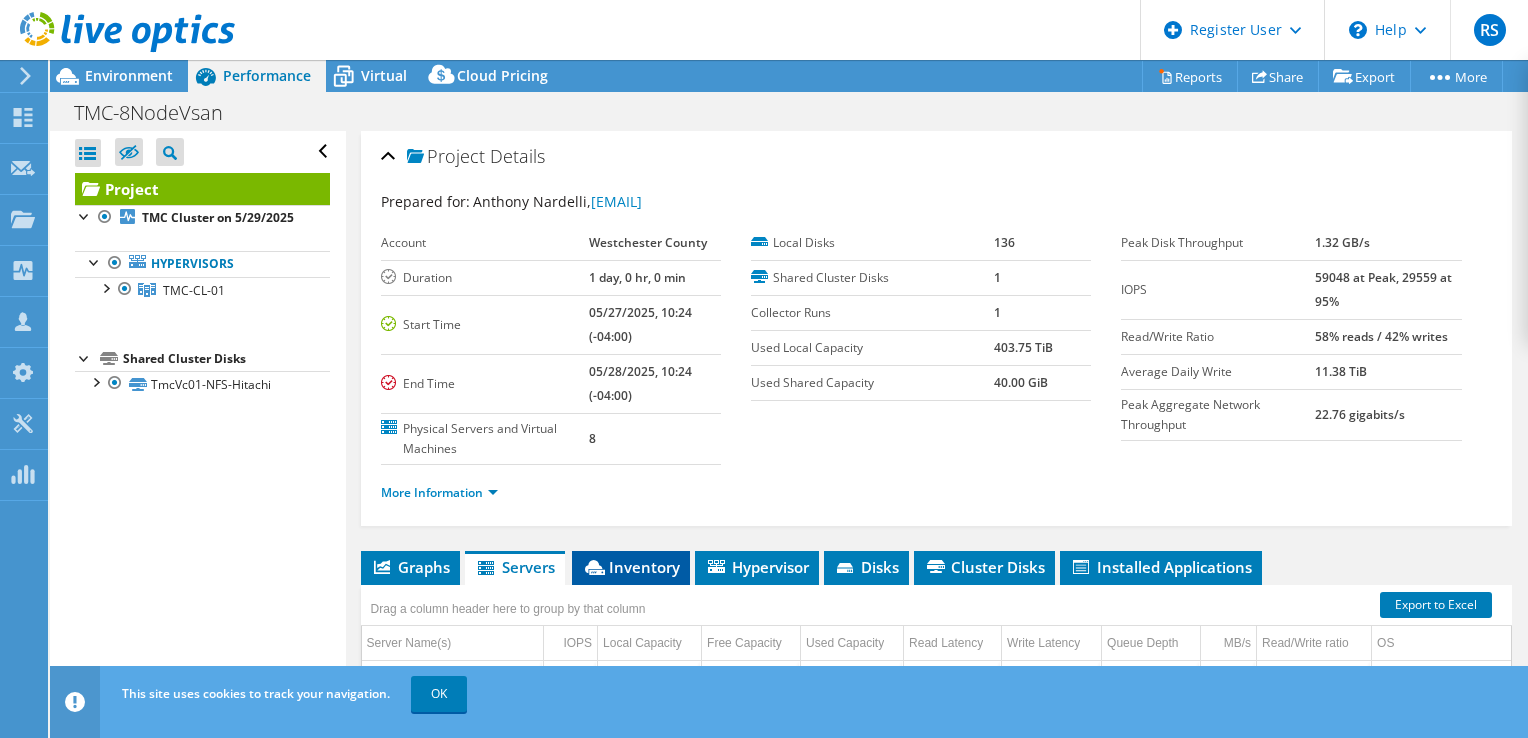 click on "Inventory" at bounding box center (631, 567) 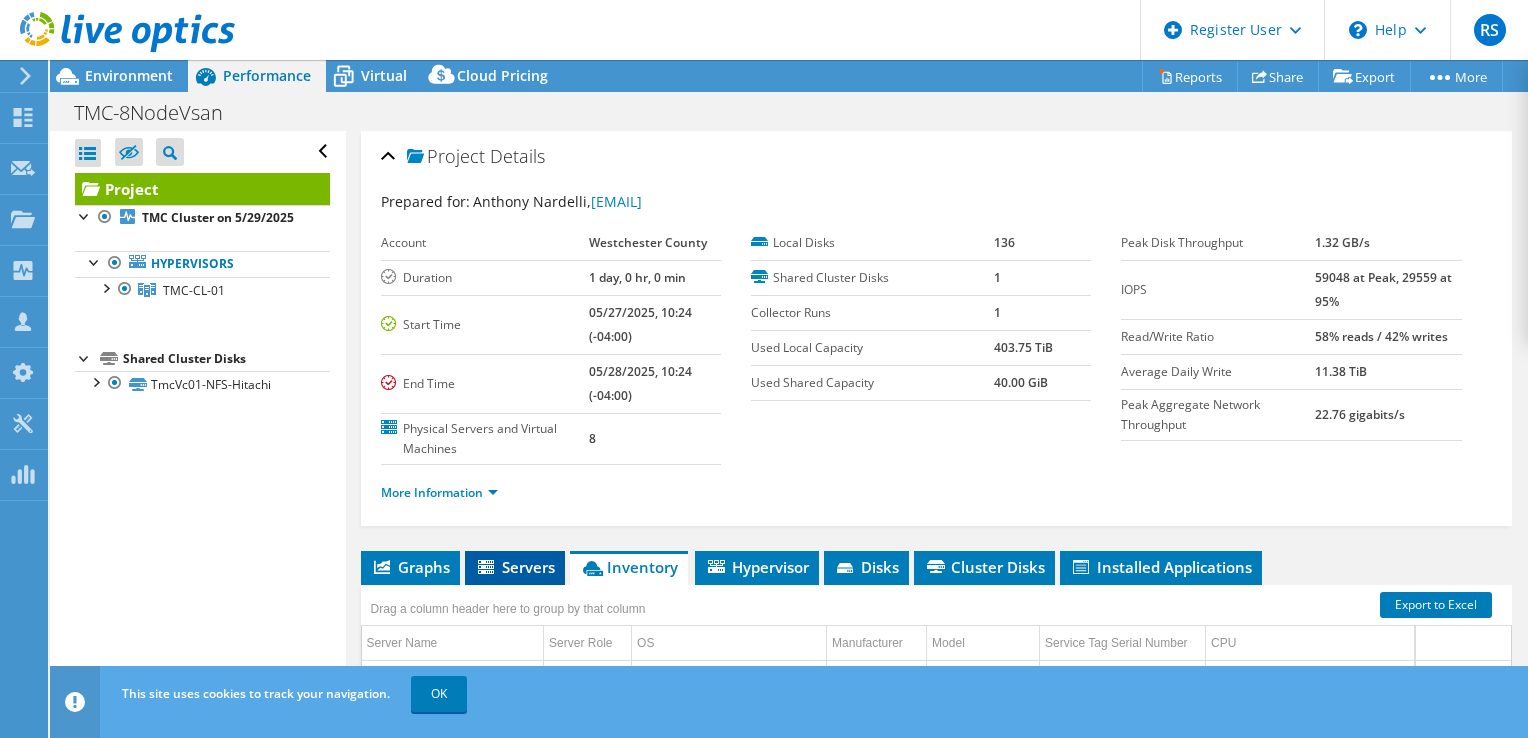 click on "Servers" at bounding box center (515, 567) 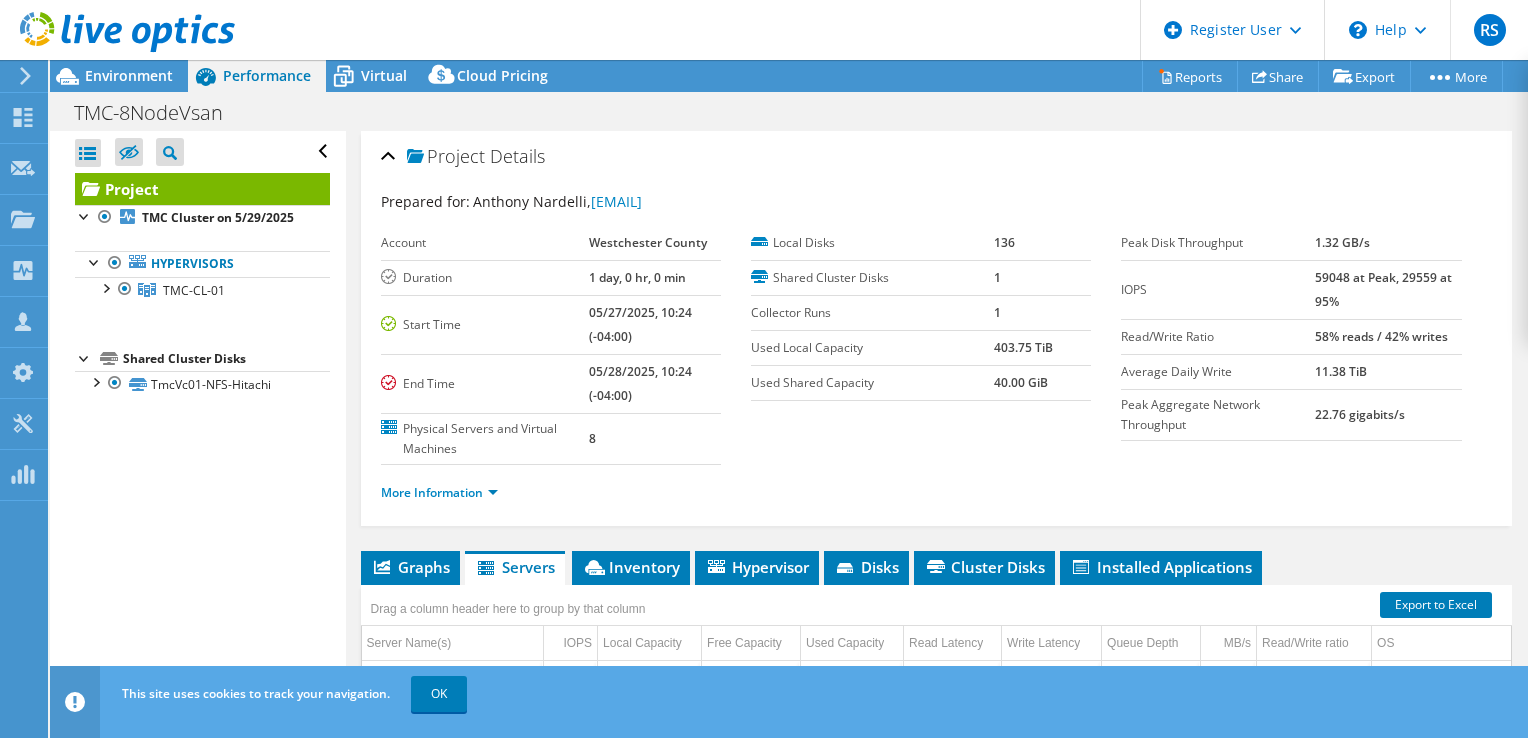 scroll, scrollTop: 272, scrollLeft: 0, axis: vertical 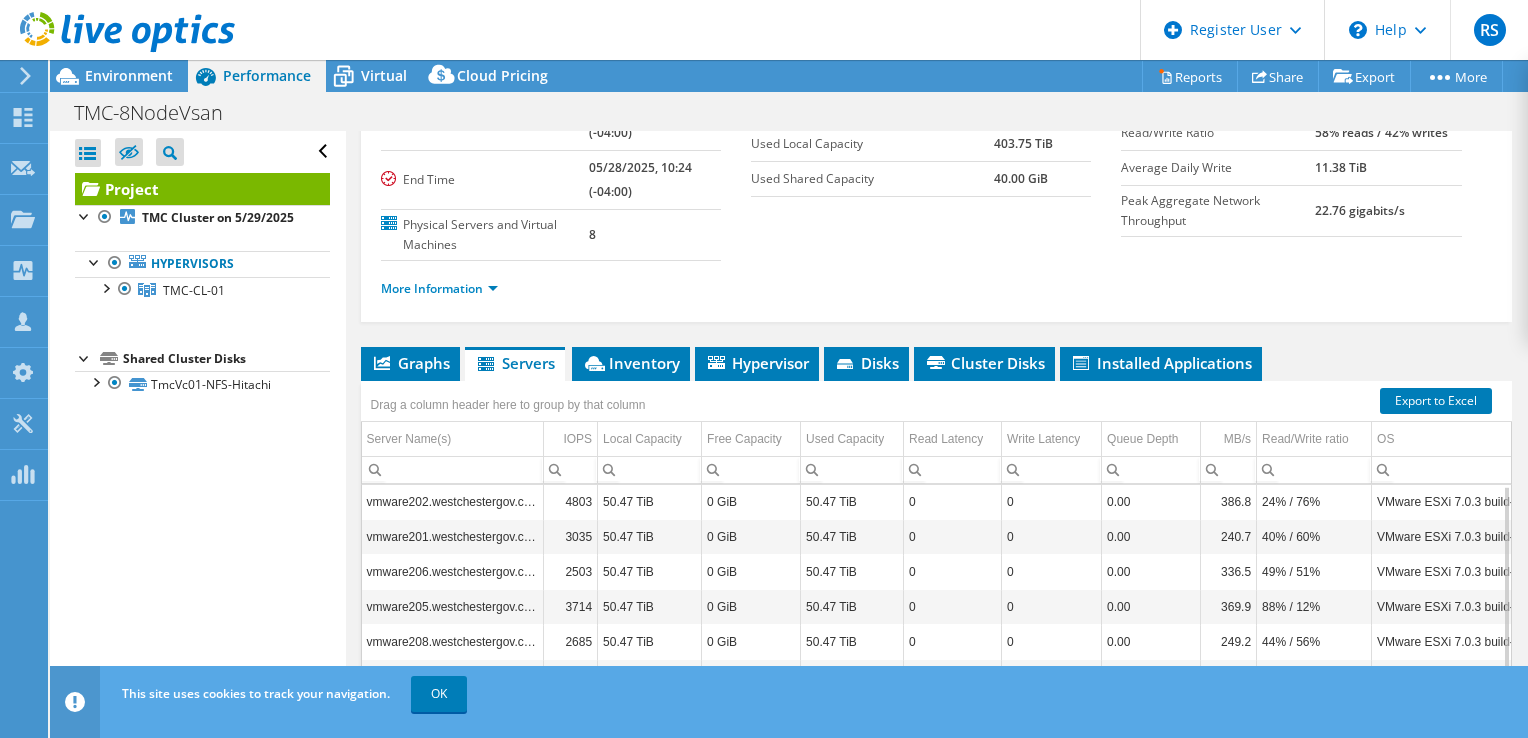 click on "Drag a column header here to group by that column" at bounding box center (508, 402) 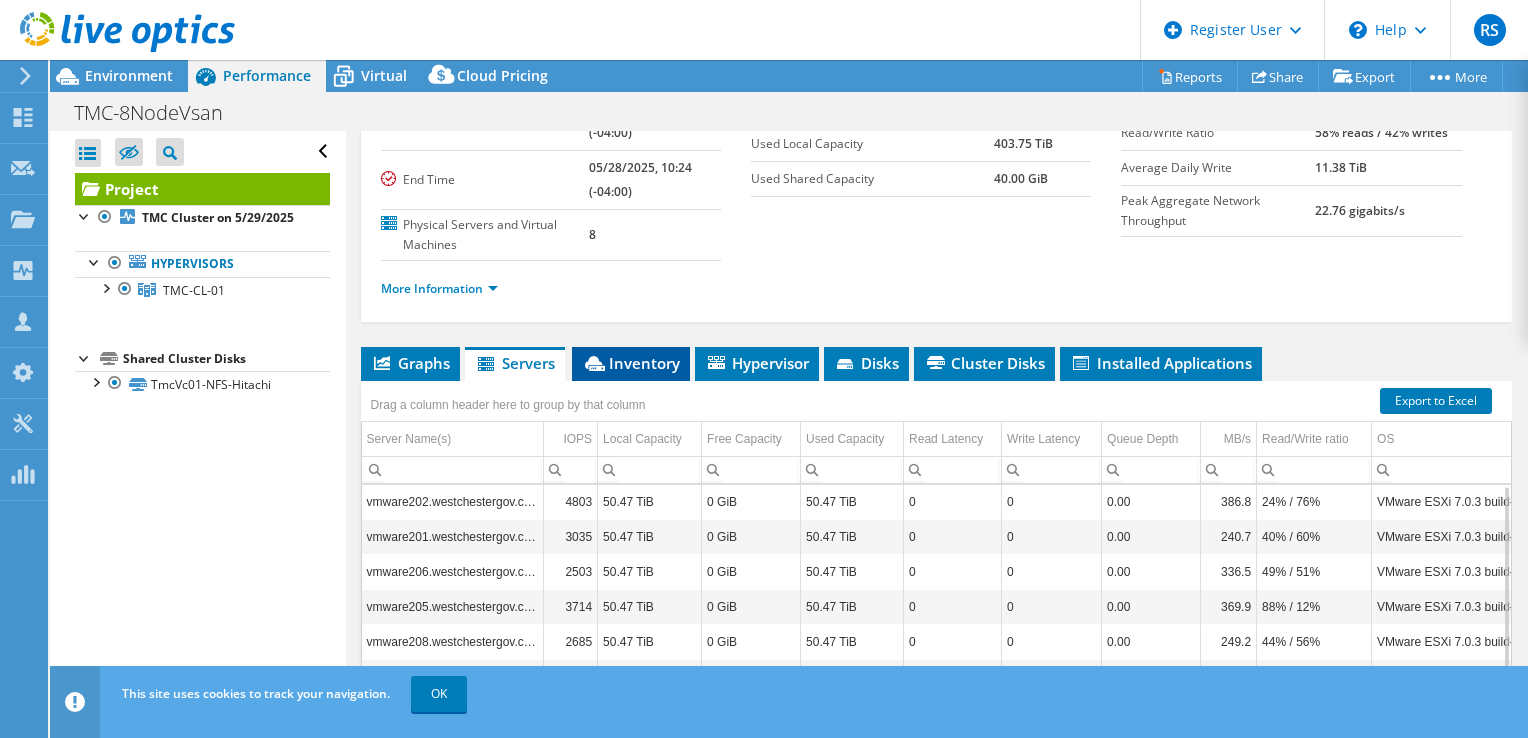 click on "Inventory" at bounding box center (631, 364) 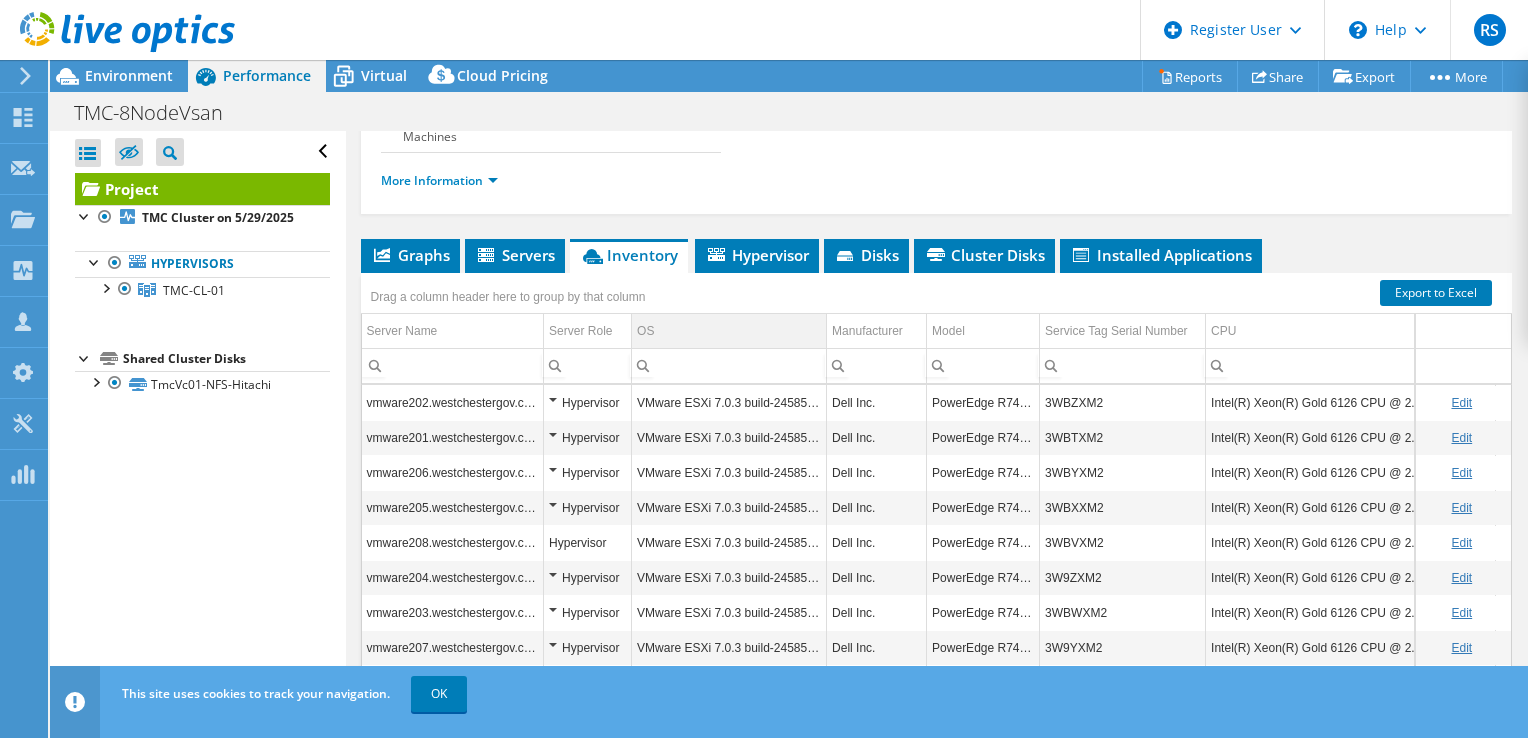 scroll, scrollTop: 312, scrollLeft: 0, axis: vertical 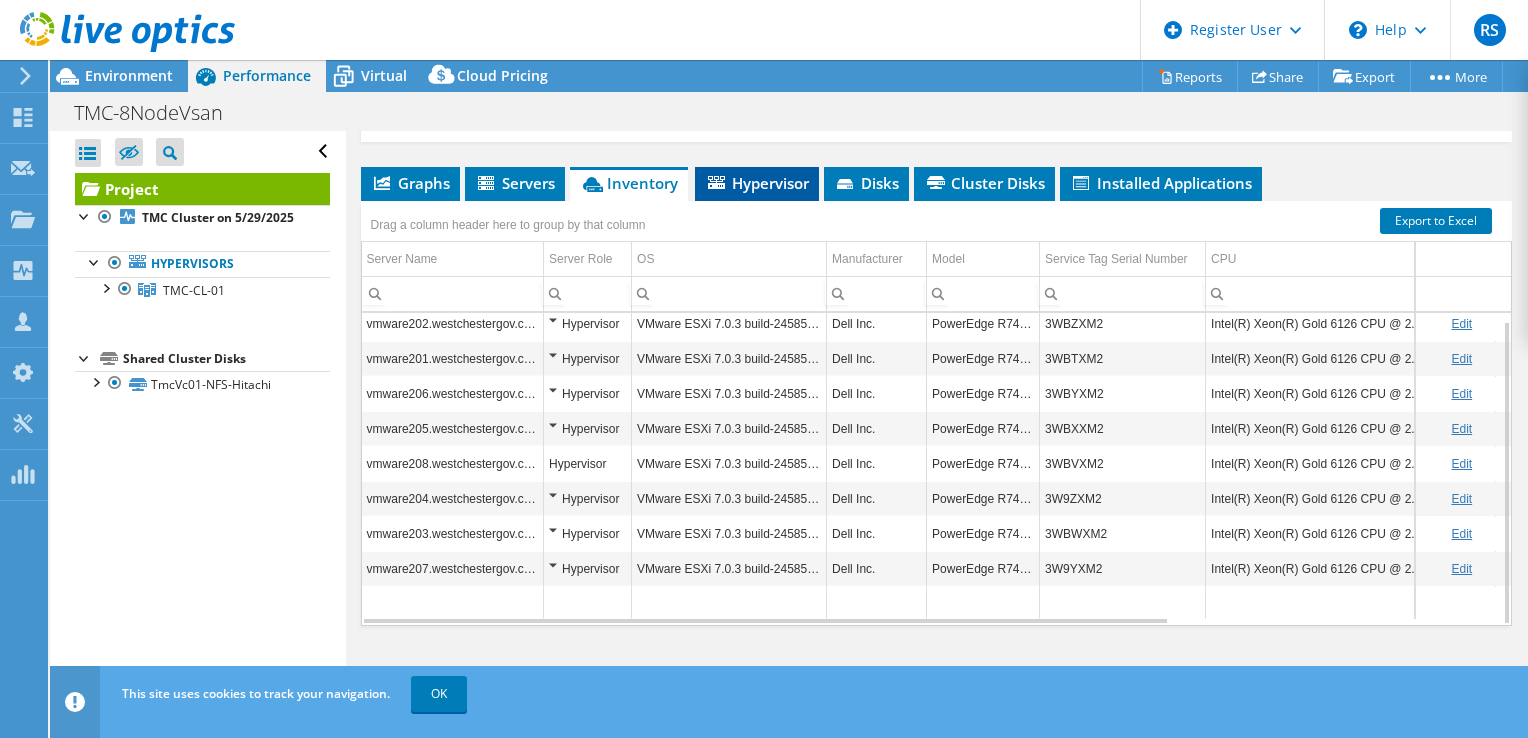 click on "Hypervisor" at bounding box center [757, 183] 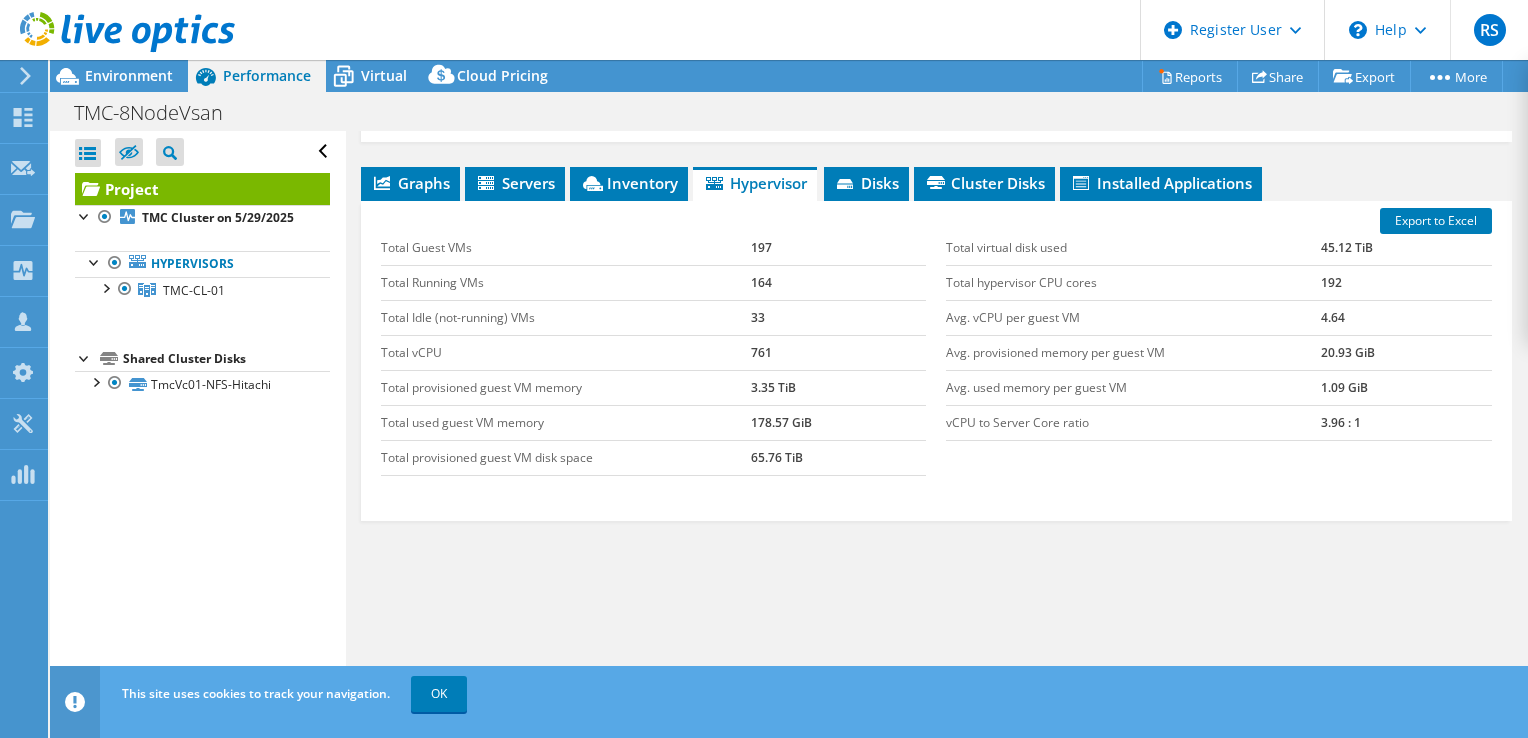 scroll, scrollTop: 187, scrollLeft: 0, axis: vertical 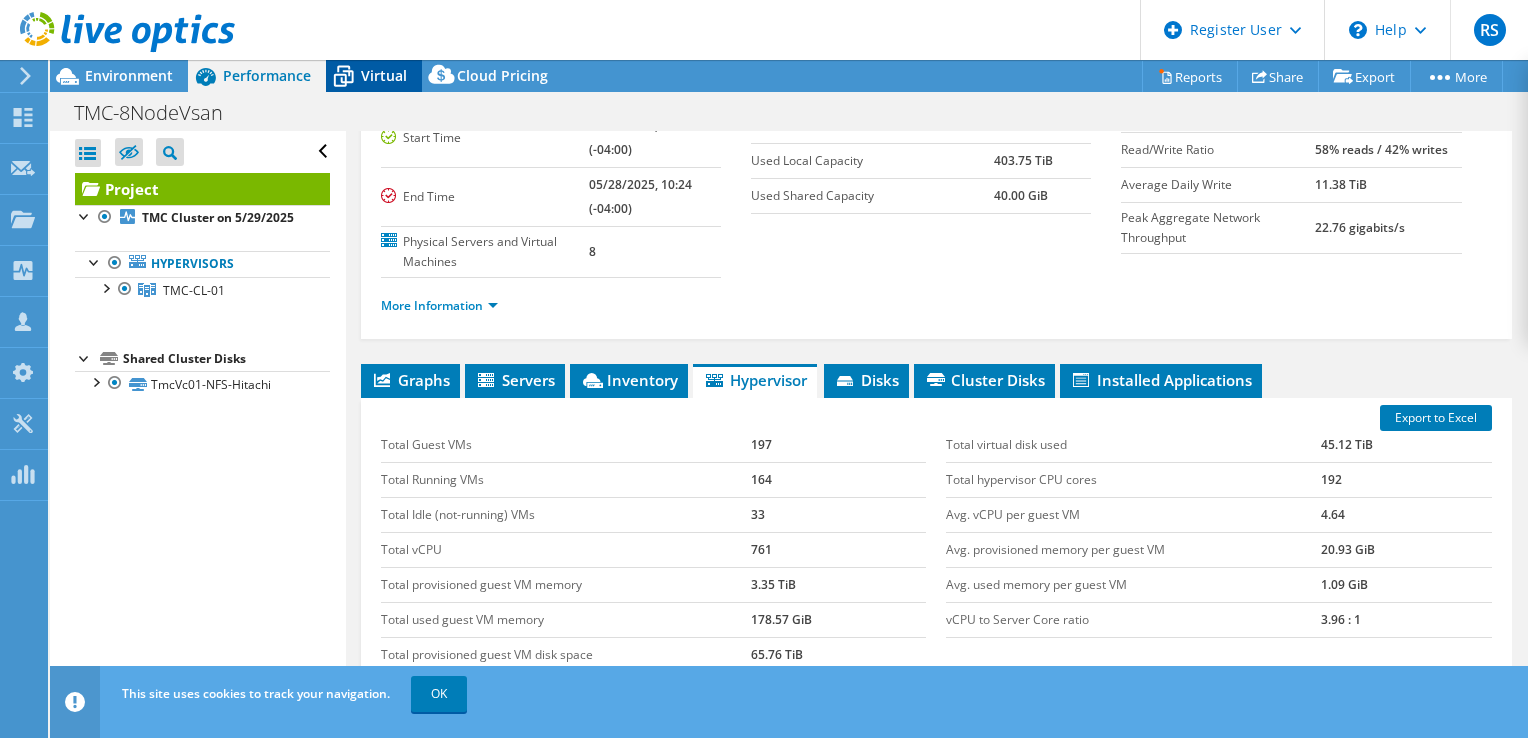 click on "Virtual" at bounding box center [384, 75] 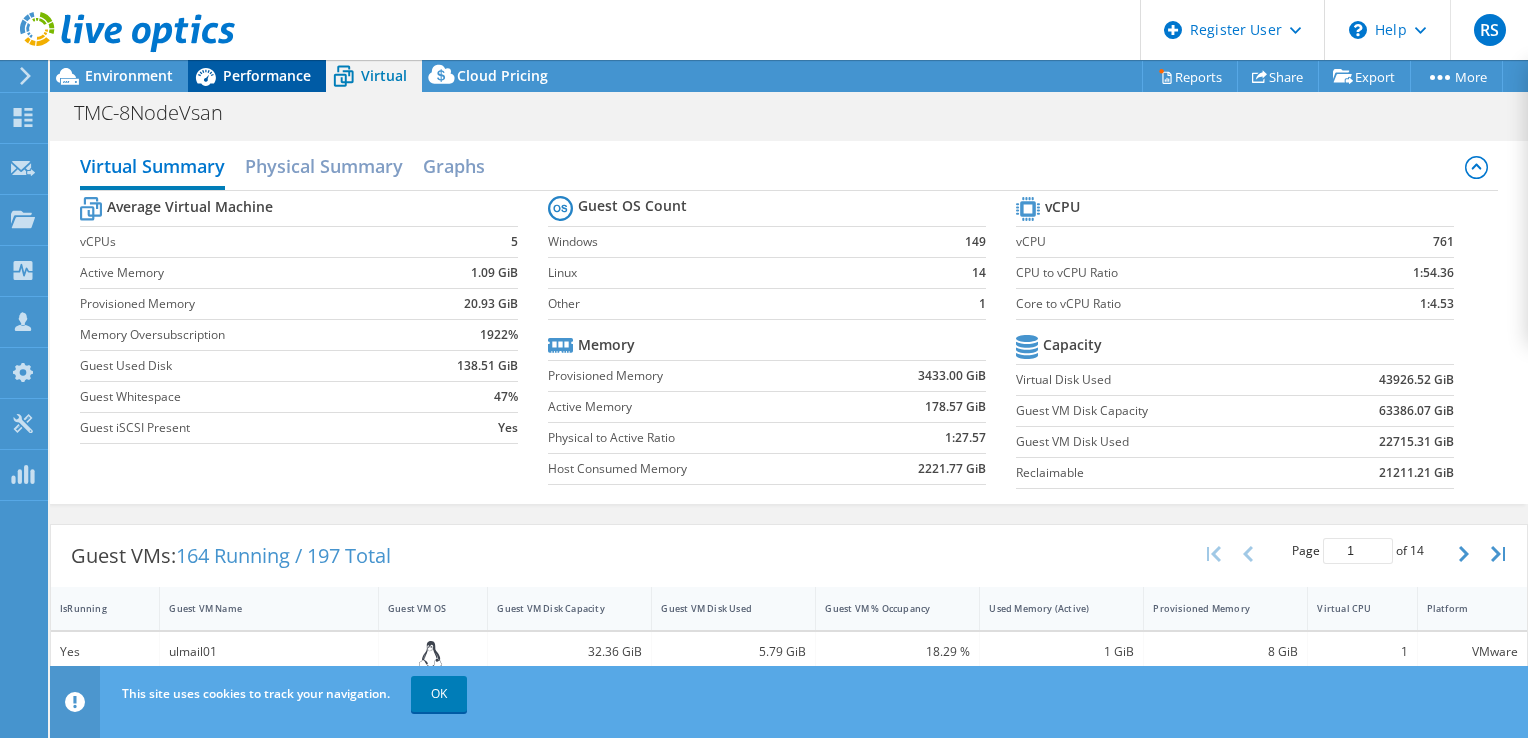 click on "Performance" at bounding box center (267, 75) 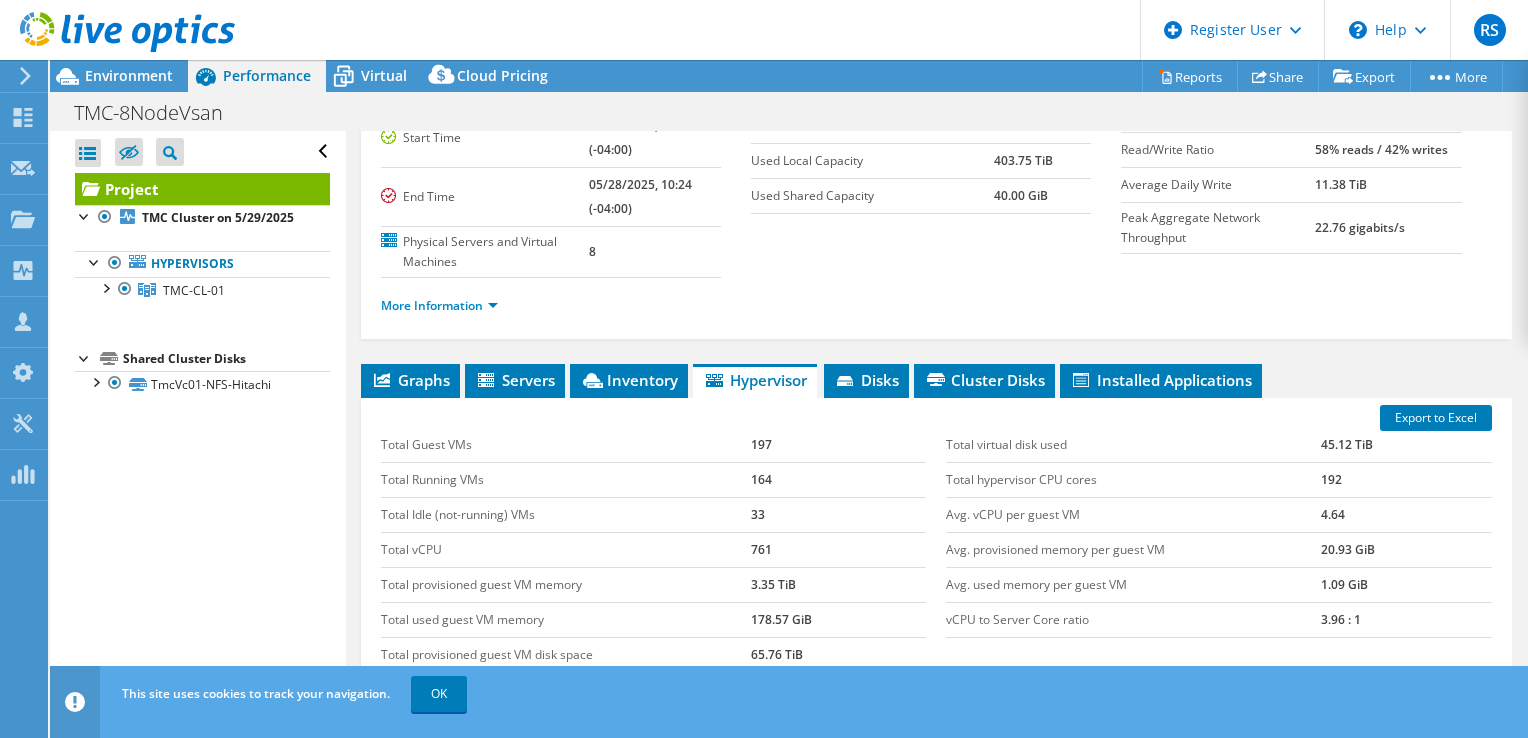 click on "178.57 GiB" at bounding box center [838, 619] 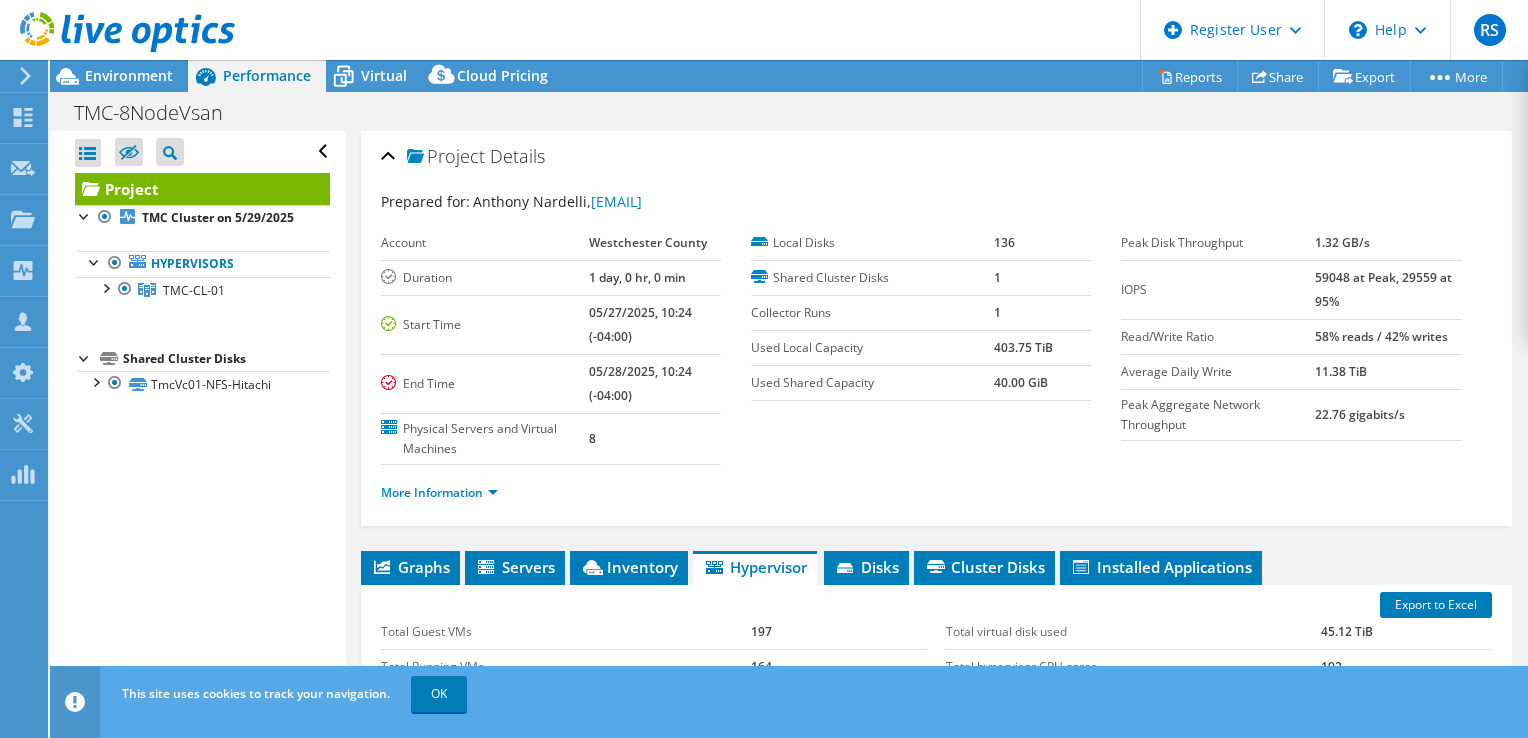 scroll, scrollTop: 0, scrollLeft: 0, axis: both 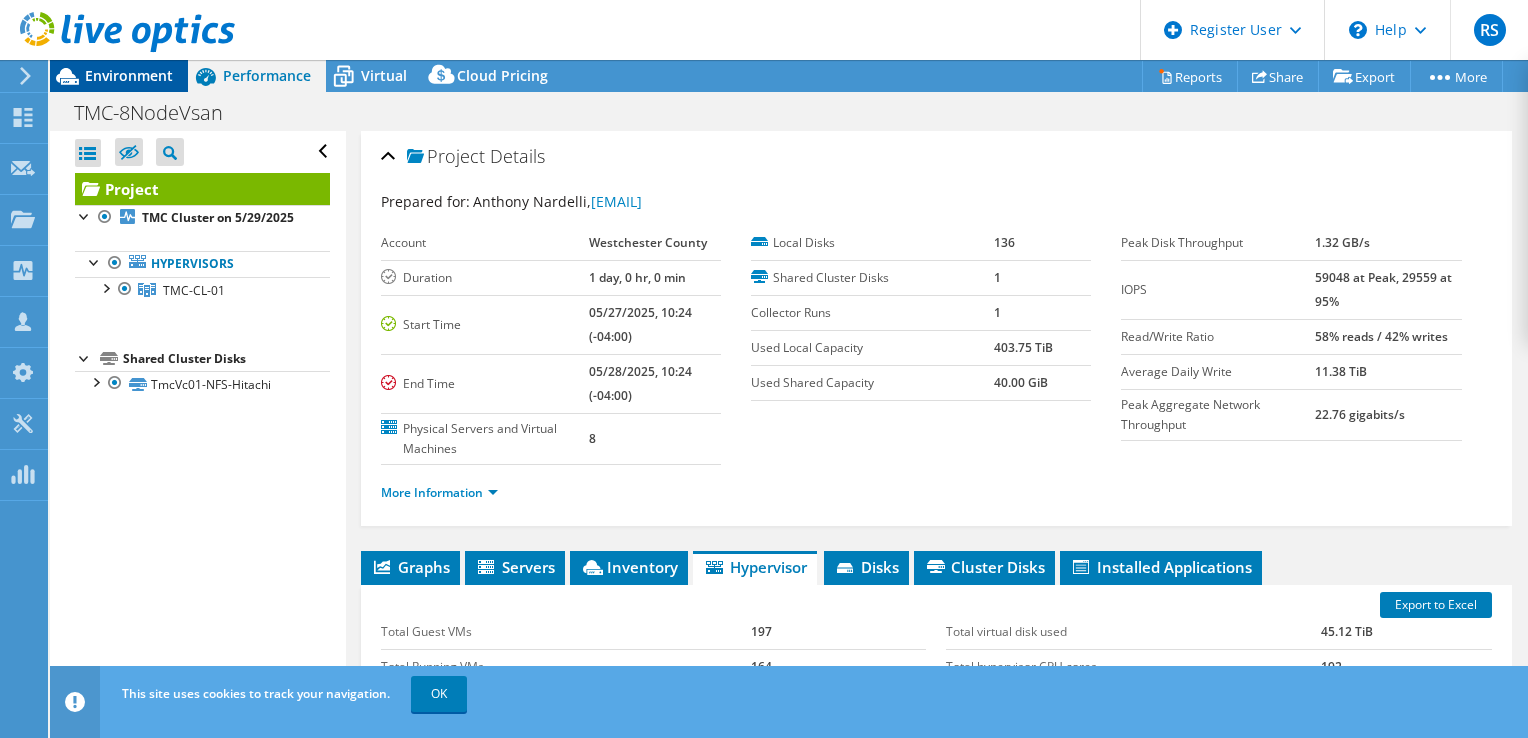 click on "Environment" at bounding box center (129, 75) 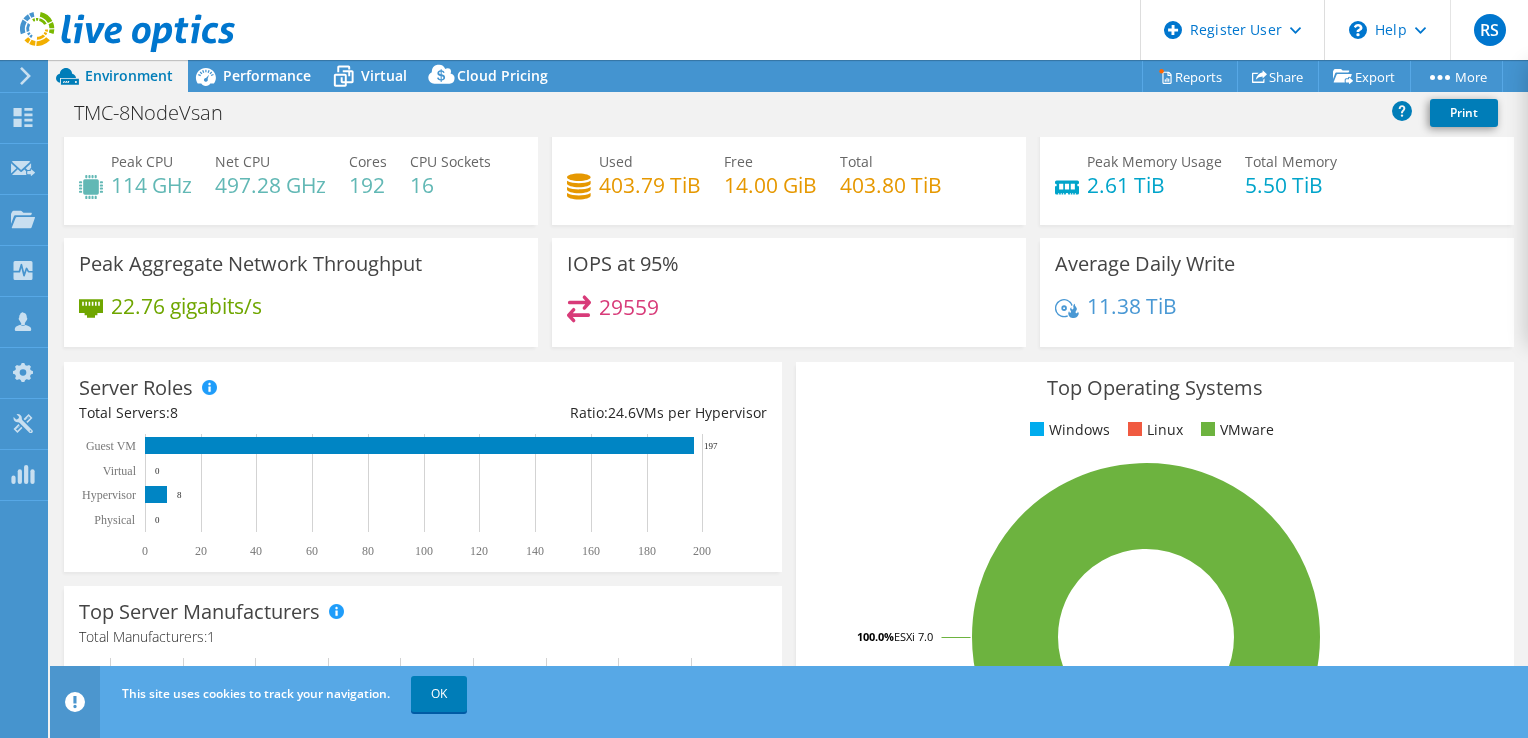 scroll, scrollTop: 0, scrollLeft: 0, axis: both 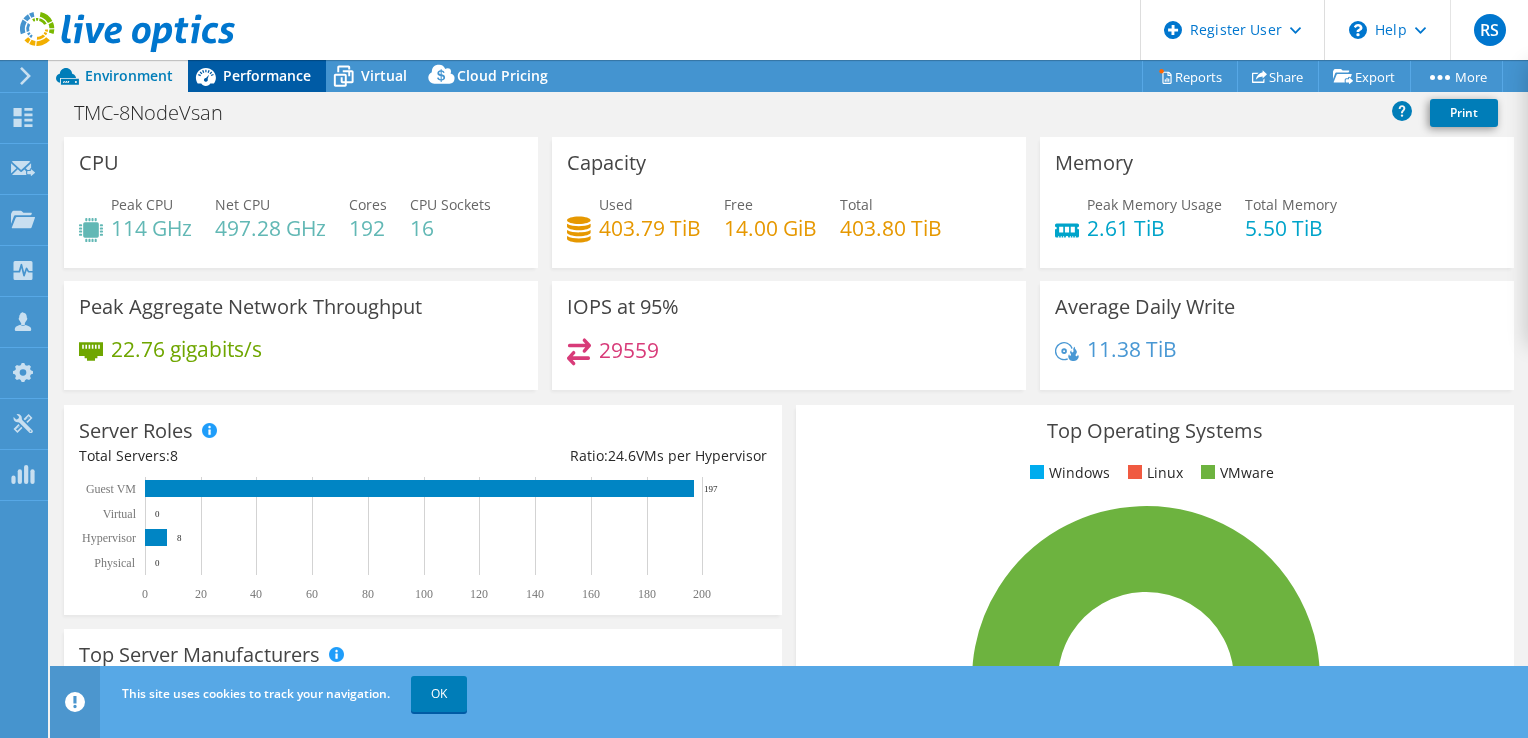 click on "Performance" at bounding box center (257, 76) 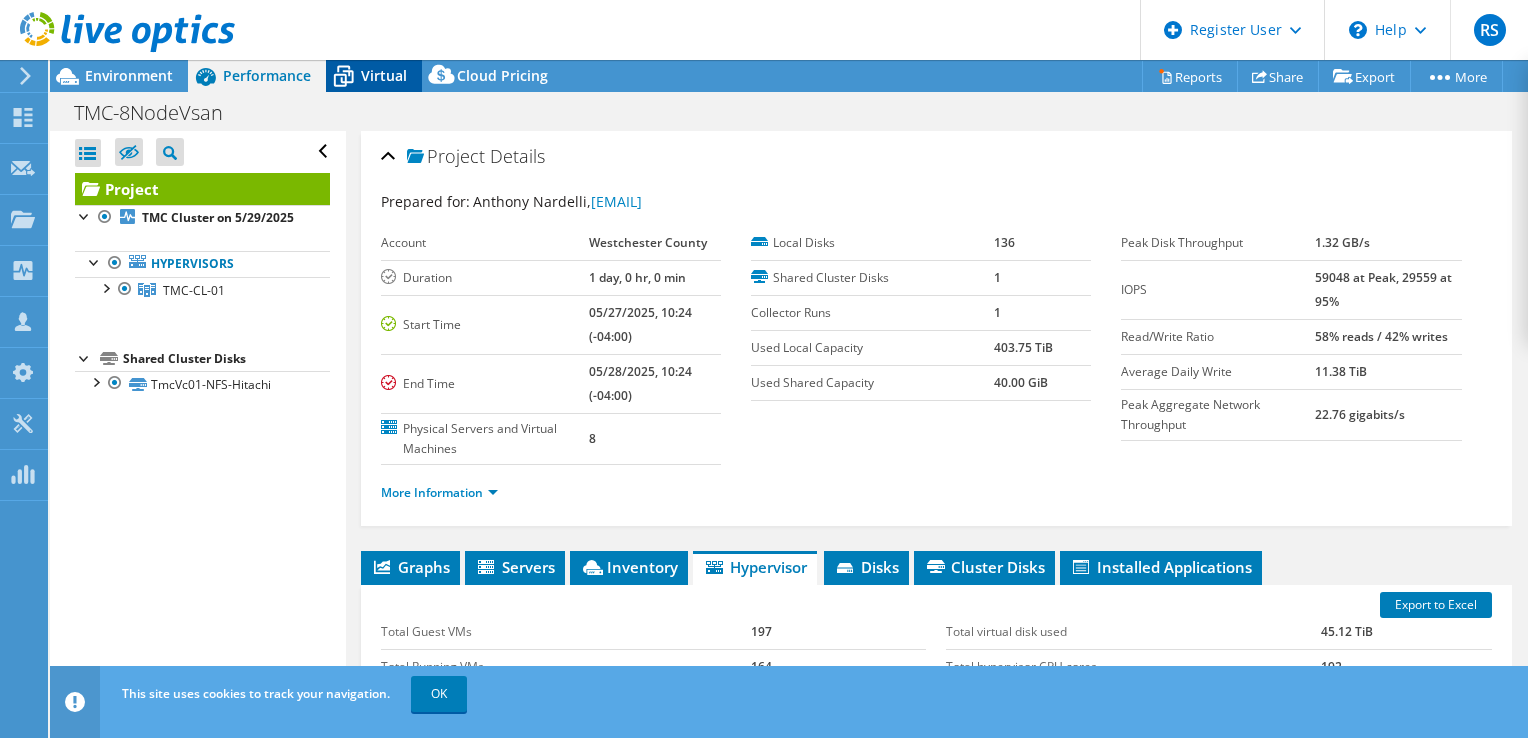 click on "Virtual" at bounding box center [374, 76] 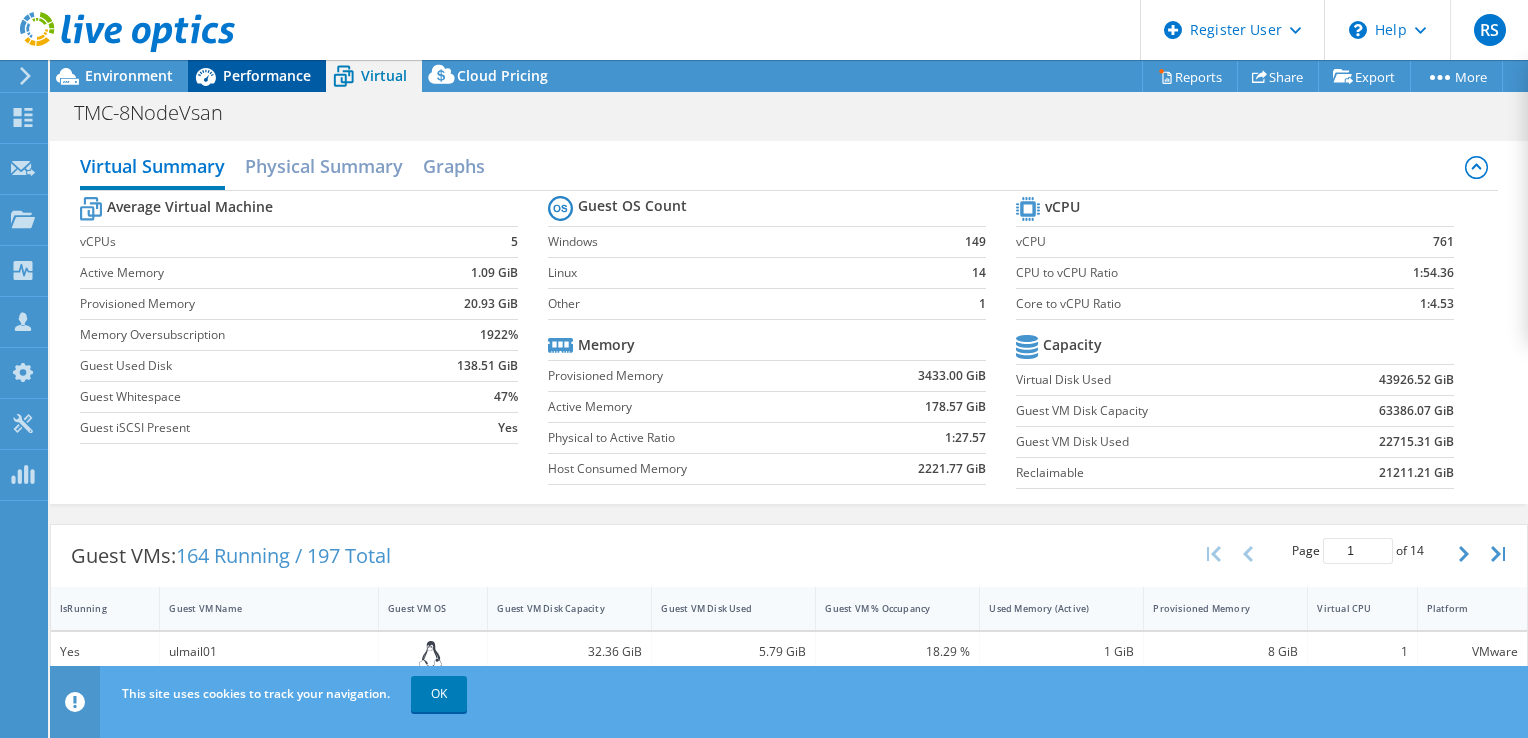 click on "Performance" at bounding box center [267, 75] 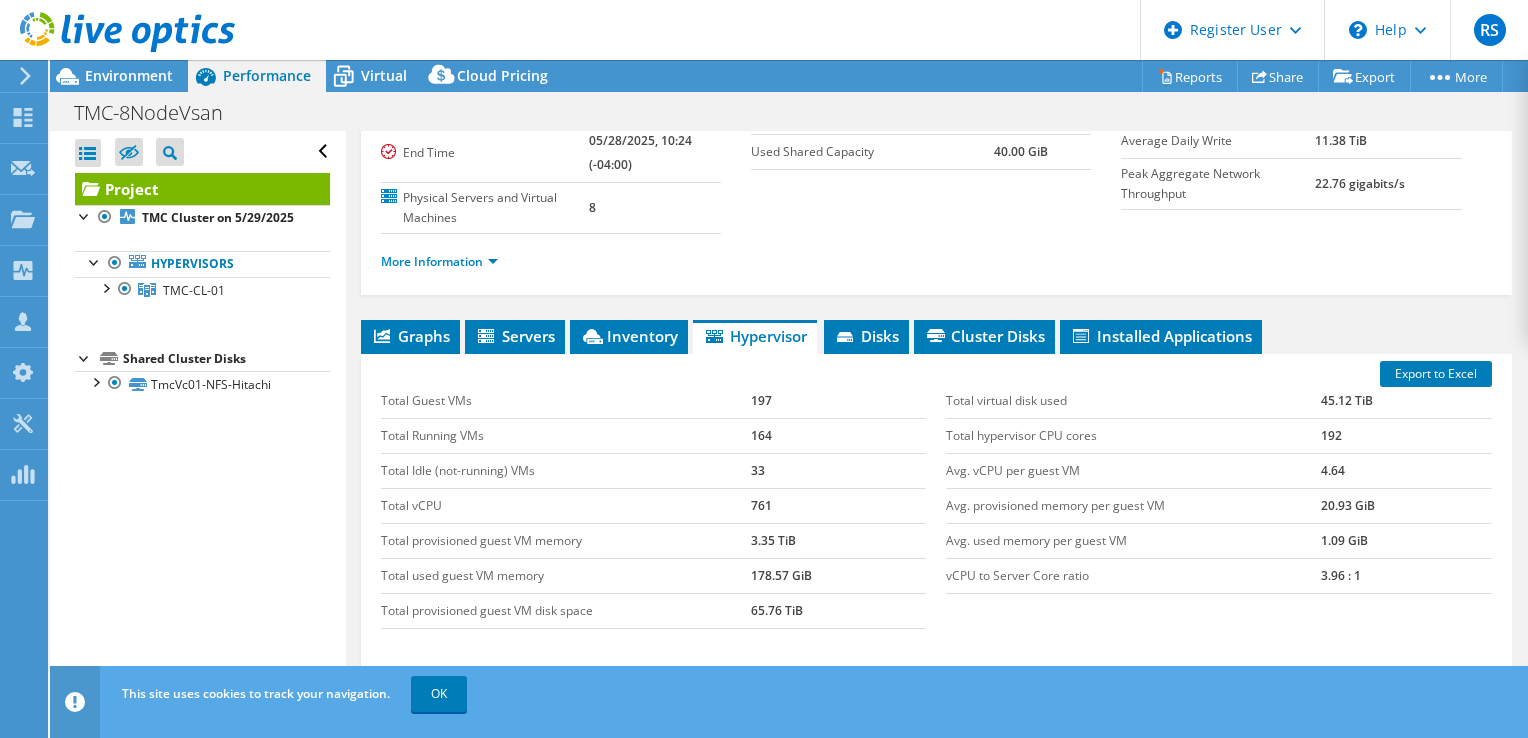 scroll, scrollTop: 232, scrollLeft: 0, axis: vertical 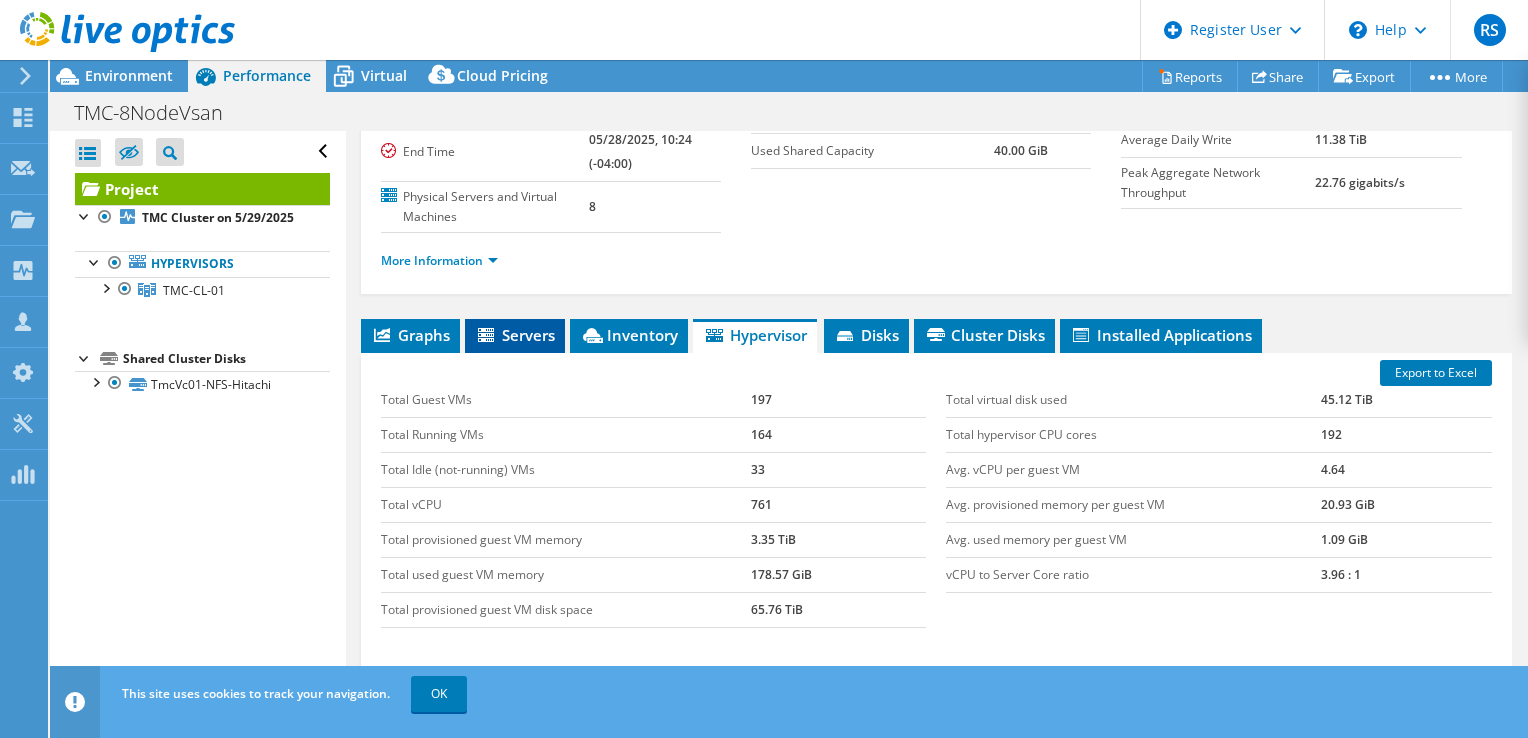 click on "Servers" at bounding box center (515, 335) 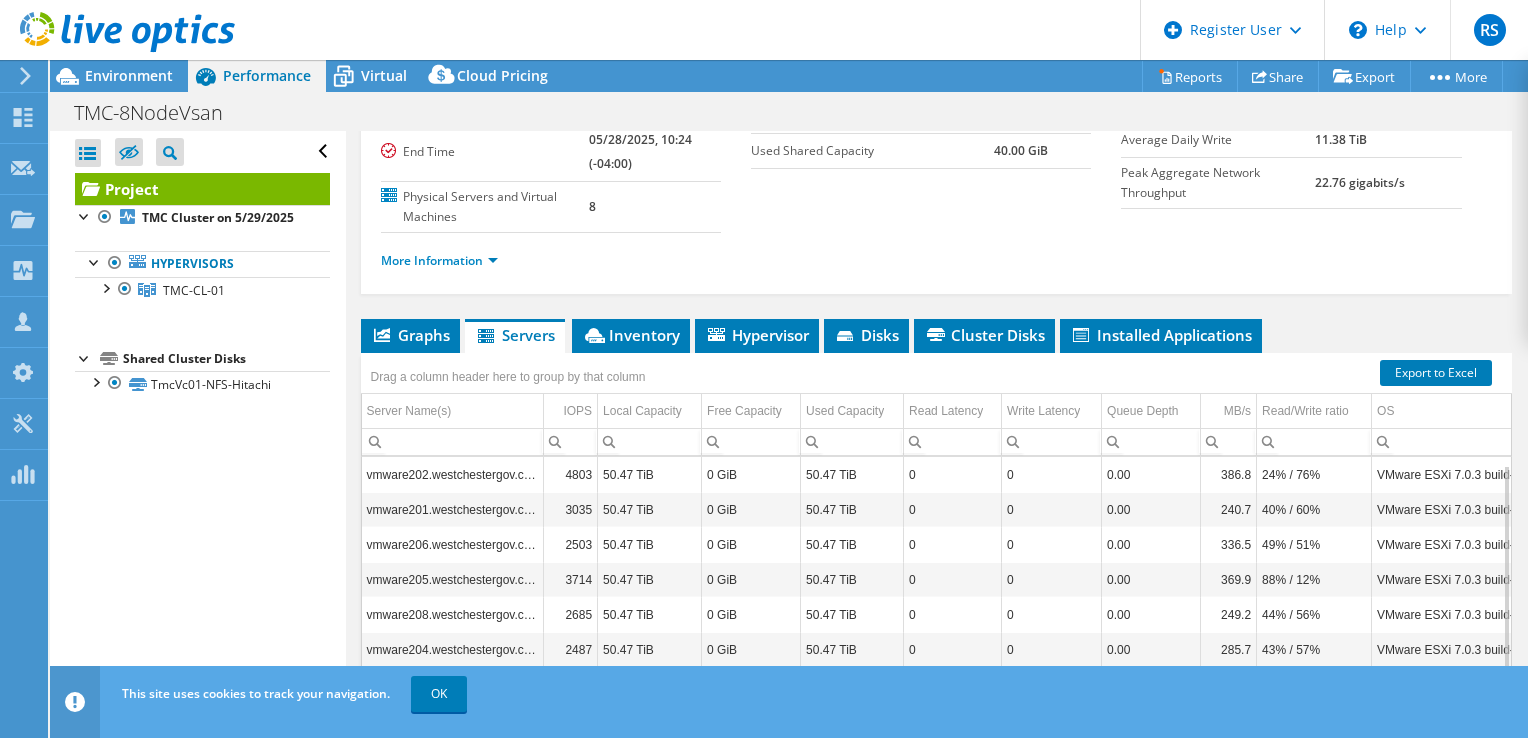 scroll, scrollTop: 7, scrollLeft: 0, axis: vertical 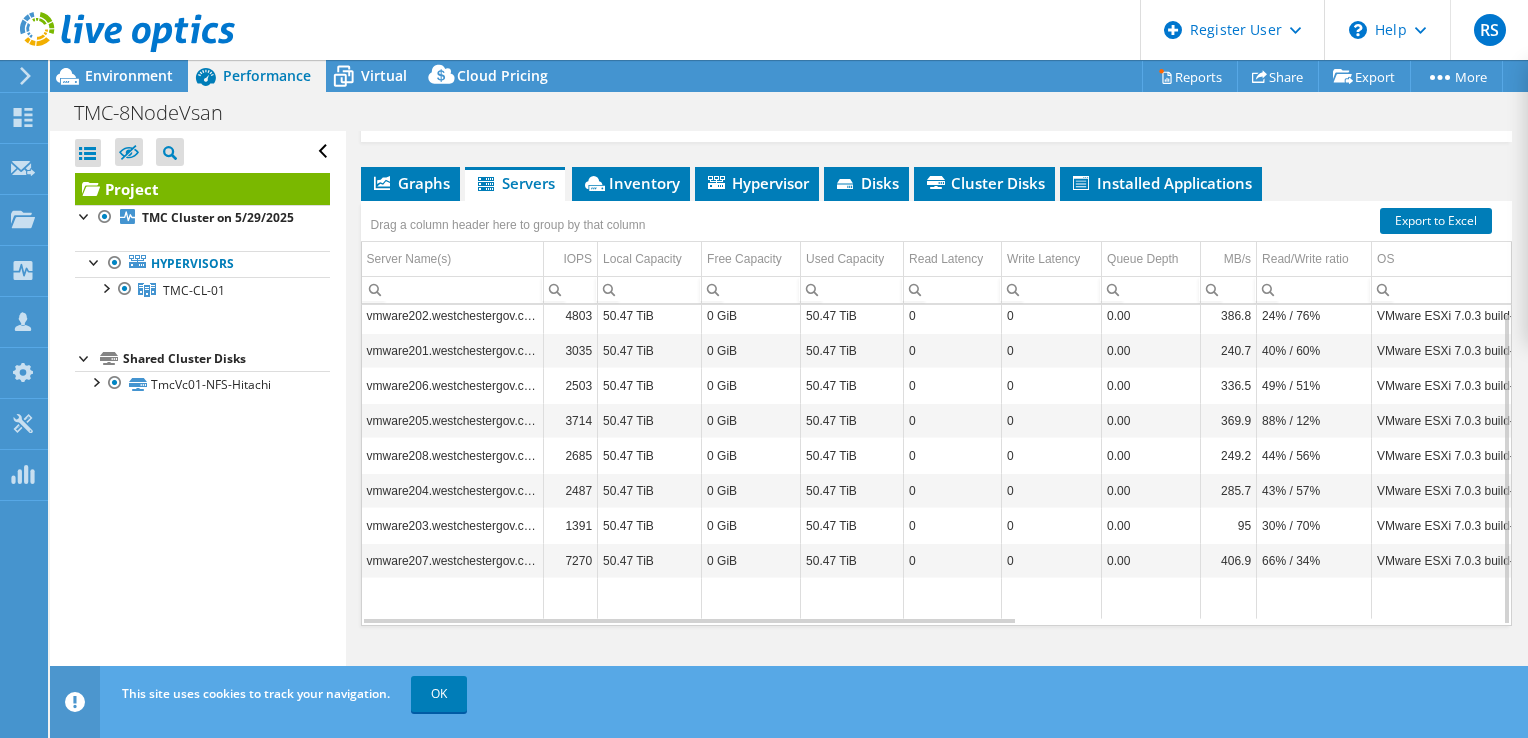 click at bounding box center (852, 598) 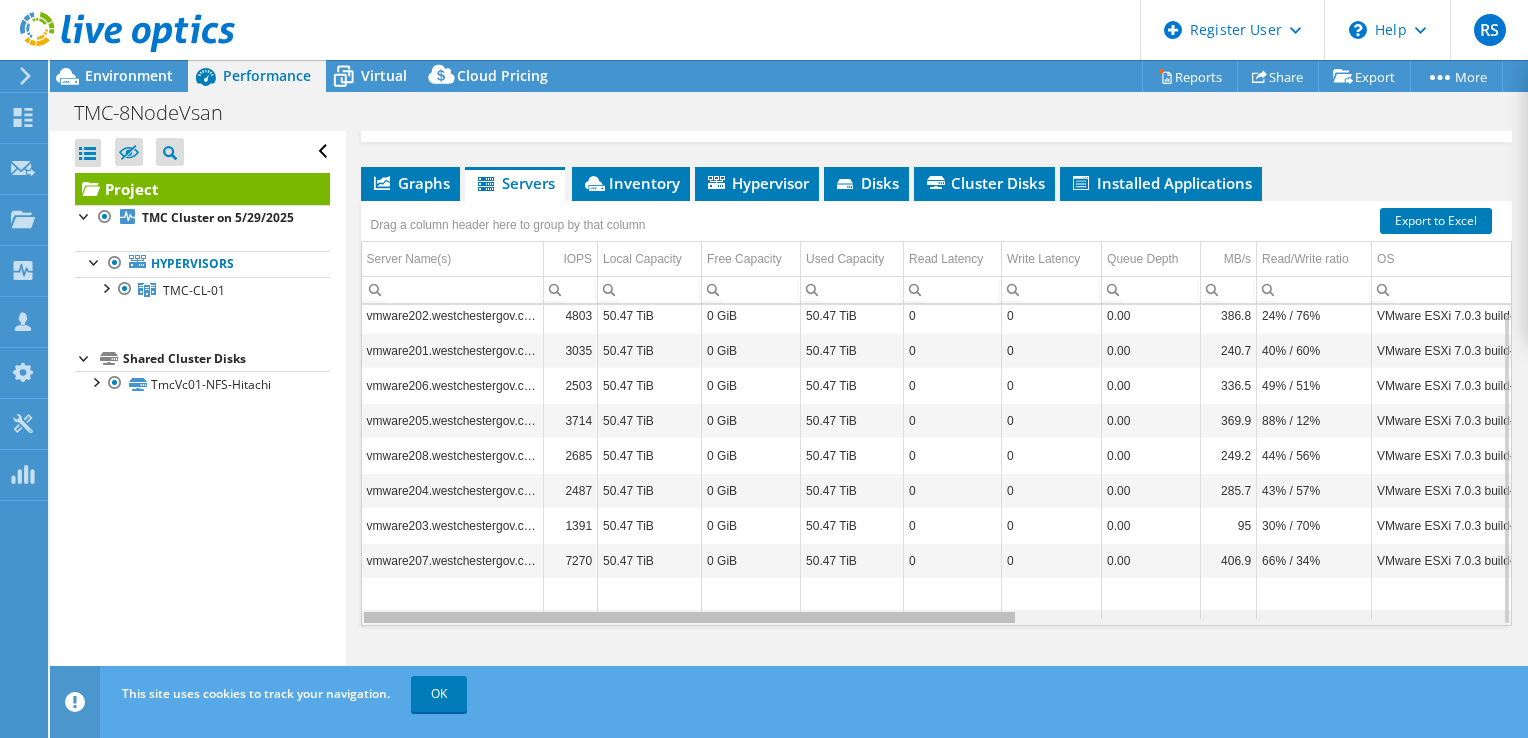 scroll, scrollTop: 7, scrollLeft: 158, axis: both 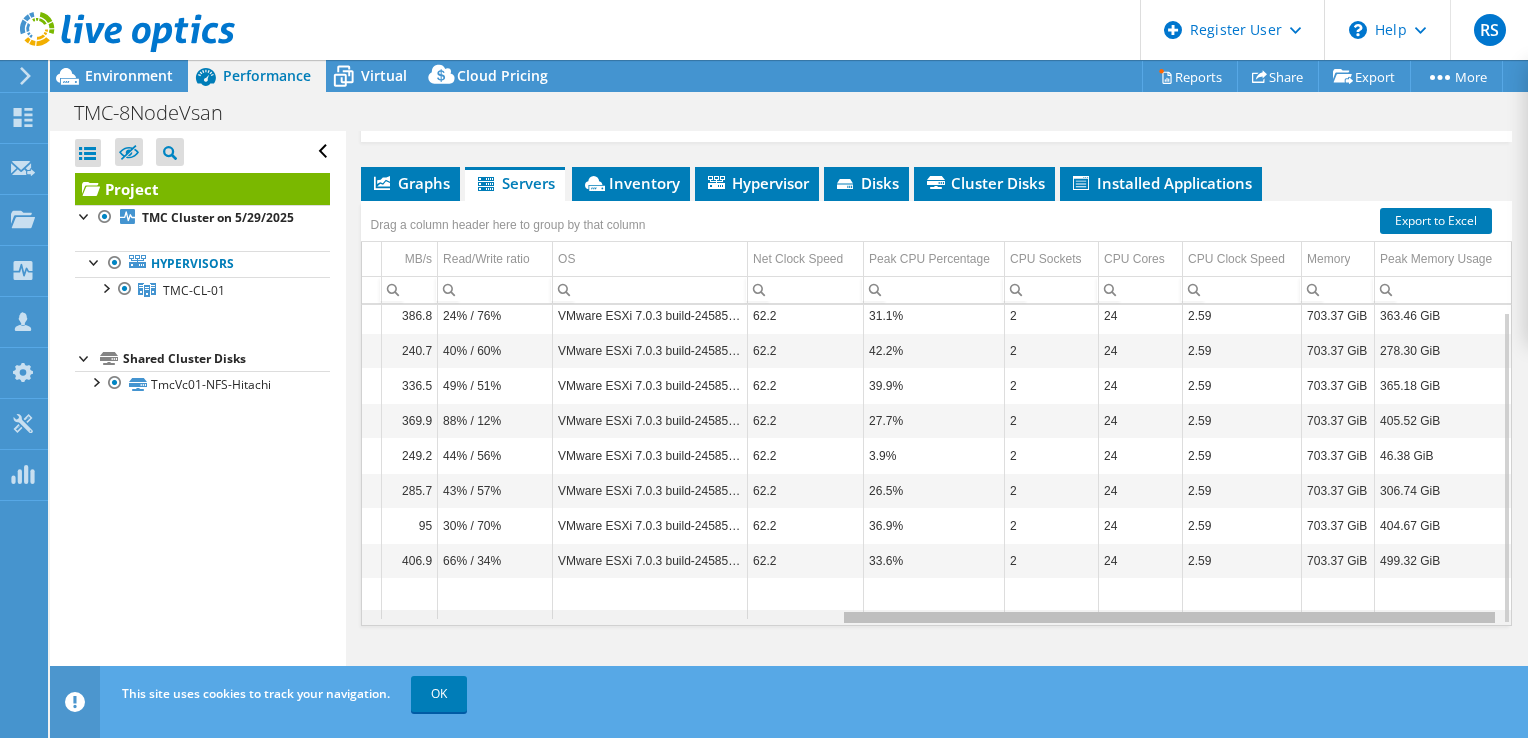 drag, startPoint x: 808, startPoint y: 615, endPoint x: 1374, endPoint y: 576, distance: 567.34204 